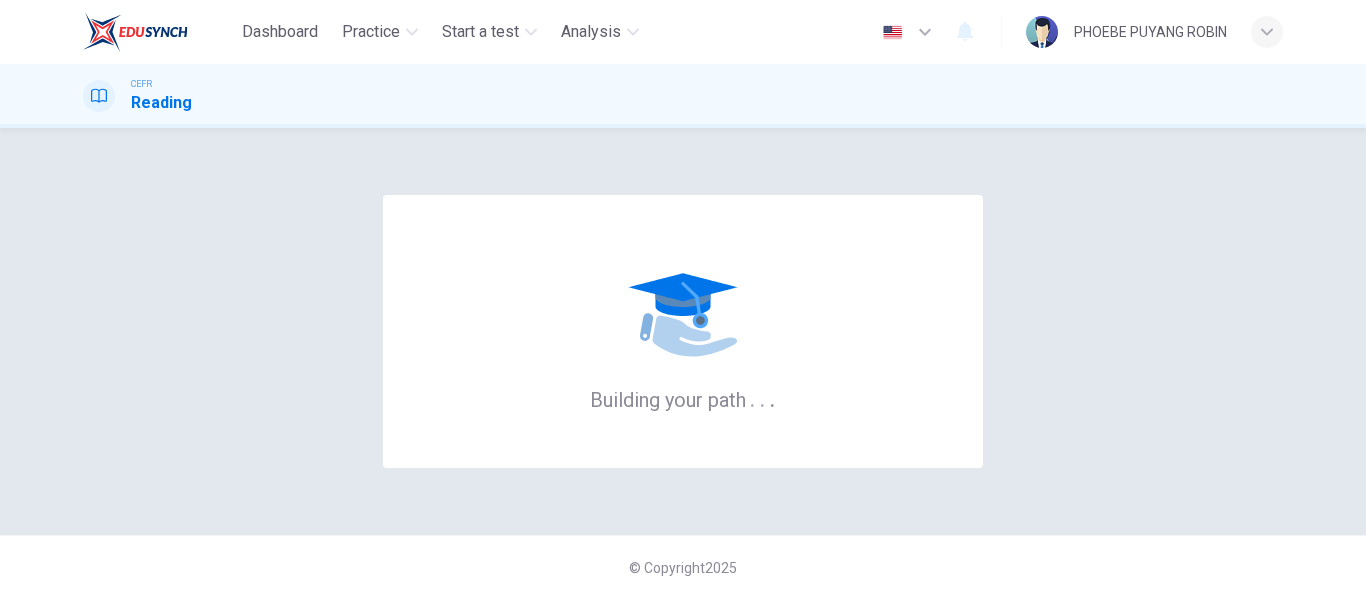 scroll, scrollTop: 0, scrollLeft: 0, axis: both 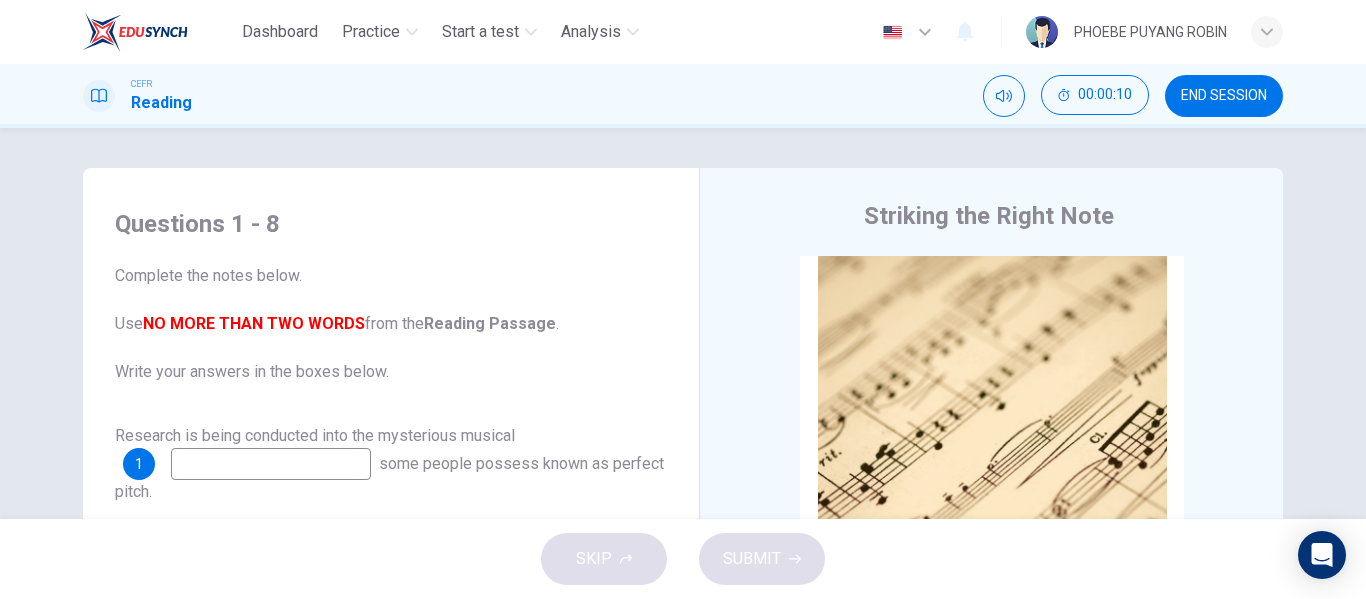 click on "Questions 1 - 8 Complete the notes below.
Use  NO MORE THAN TWO WORDS  from the  Reading Passage .
Write your answers in the boxes below. Research is being conducted into the mysterious musical  1  some people possess known as perfect pitch. Musicians with this talent are able to name and sing a  2  without reference to another and it is this that separates them from the majority who have only  3  pitch. The research aims to find out whether this skill is the product of genetic inheritance or early exposure to  4  or, as some researchers believe, a combination of both. One research team sought a link between perfect pitch and  5  languages in order to explain the high number of Asian speakers with perfect pitch. Speakers of Vietnamese and Mandarin were asked to recite  6  on different occasions and the results were then compared in terms of  7 . A separate study found that the approach to teaching music in many Asian  8 Striking the Right Note CLICK TO ZOOM Click to Zoom 1 2 3 4 5 6 7 8 9 10 11 12 13" at bounding box center [683, 323] 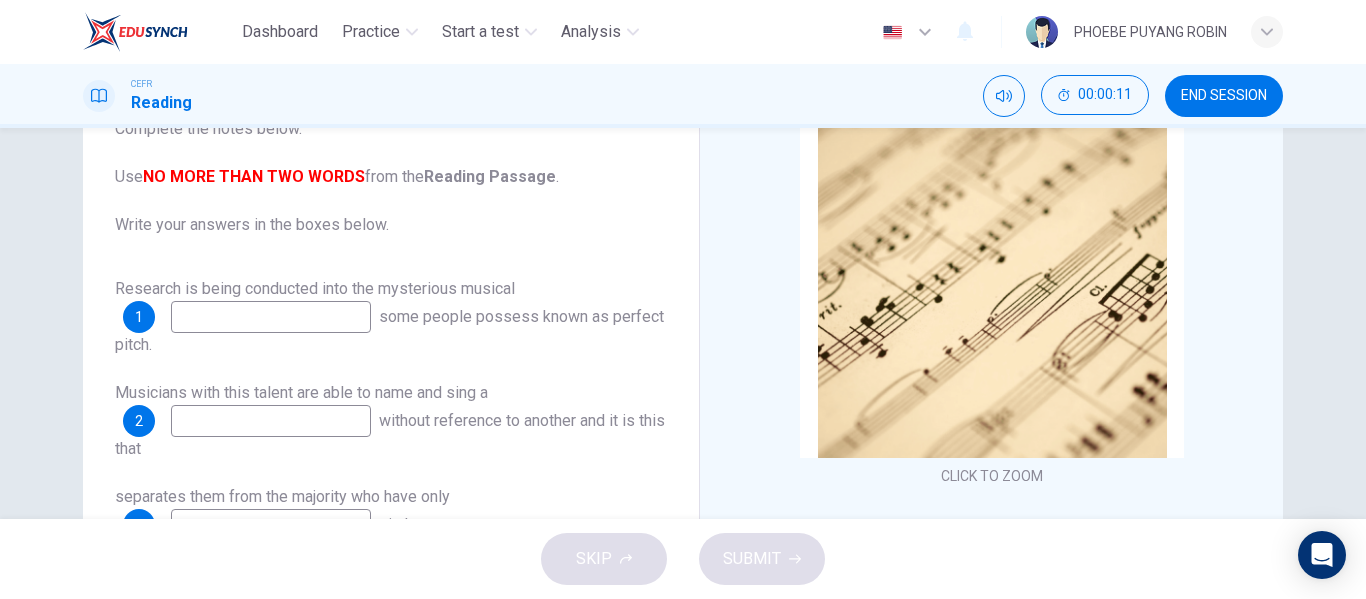 scroll, scrollTop: 200, scrollLeft: 0, axis: vertical 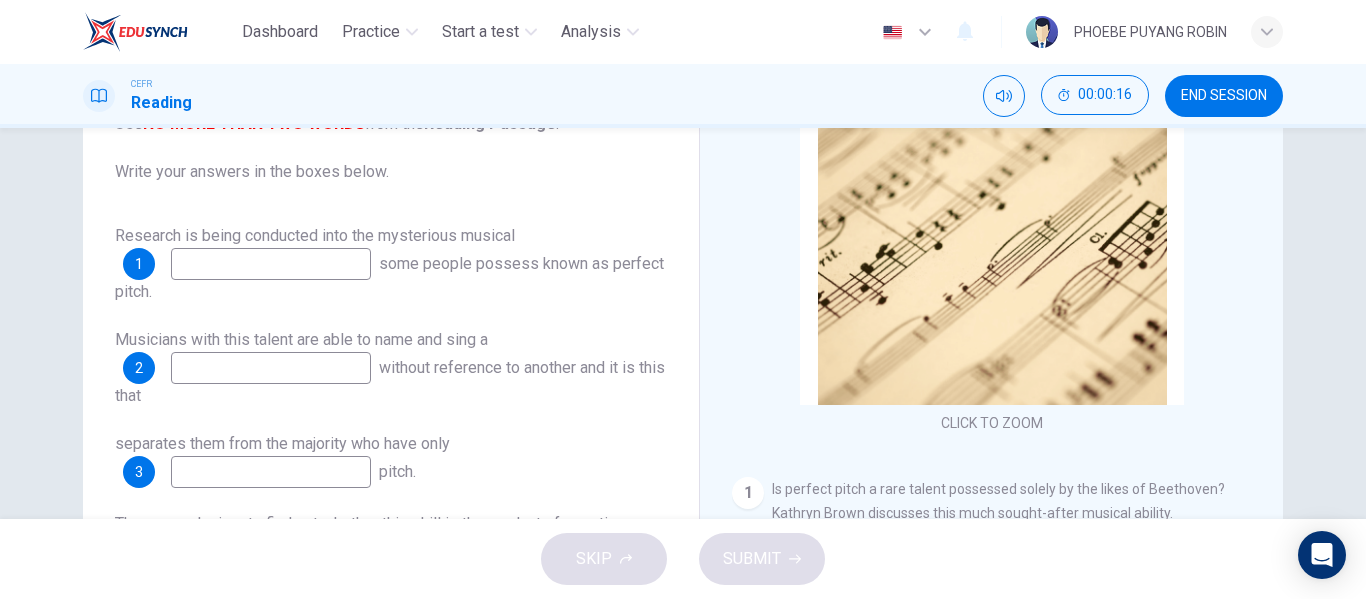 click on "END SESSION" at bounding box center [1224, 96] 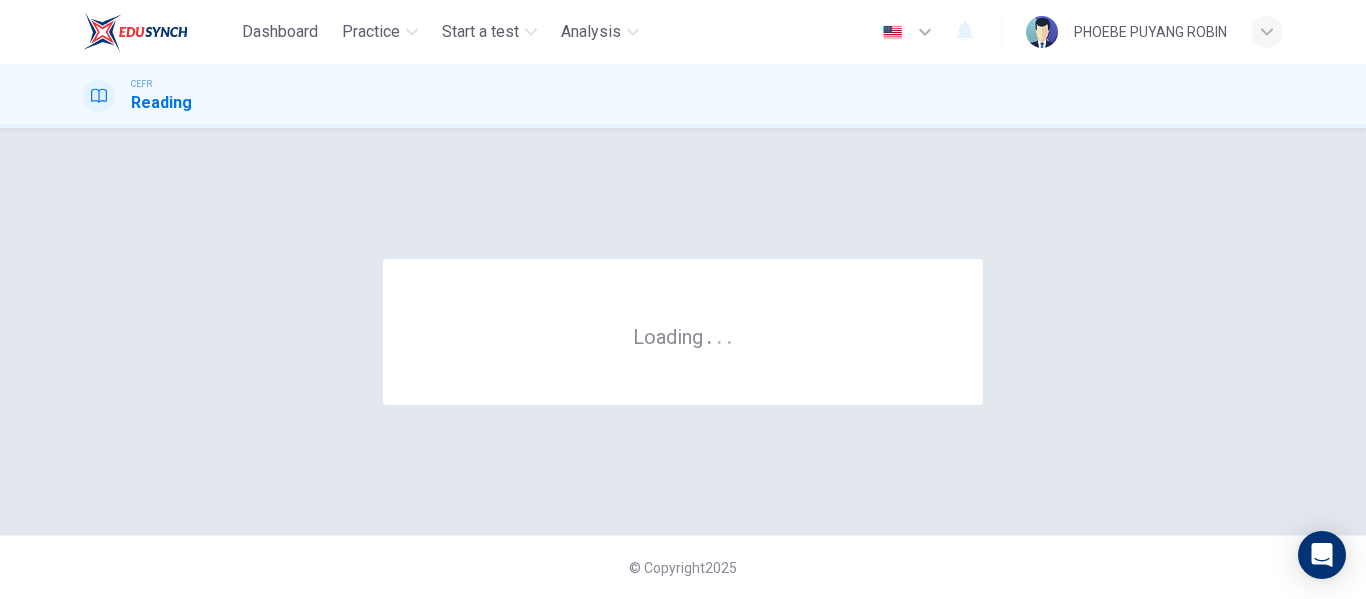 scroll, scrollTop: 0, scrollLeft: 0, axis: both 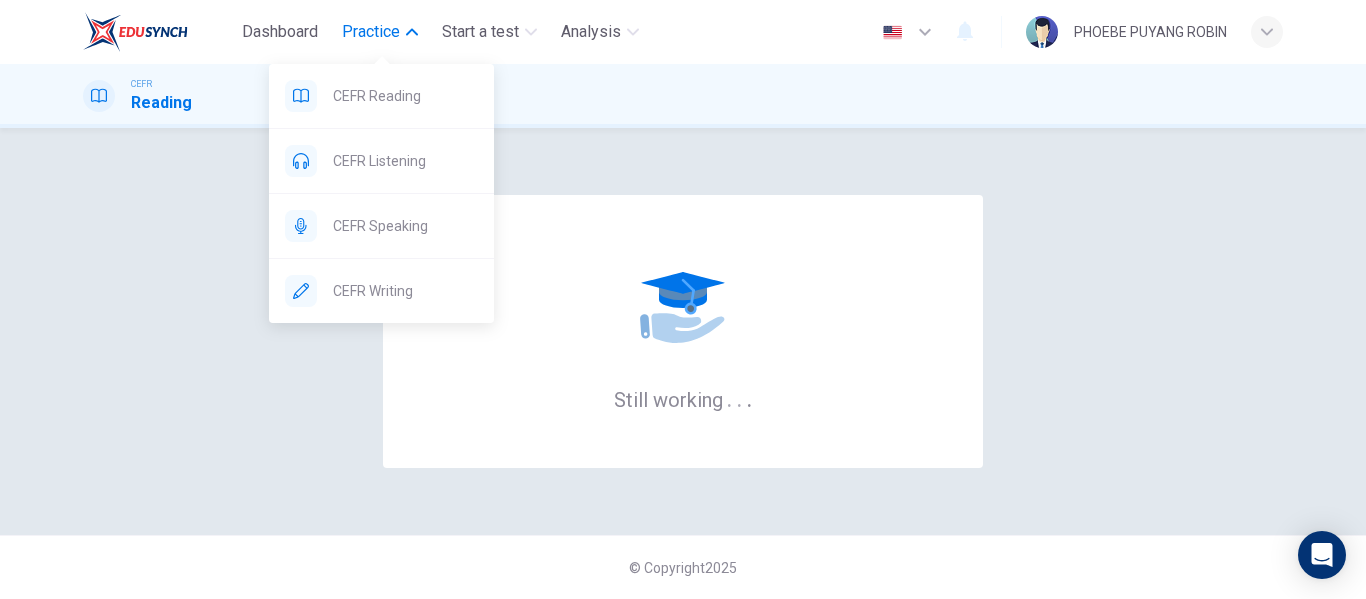 click on "Practice" at bounding box center (371, 32) 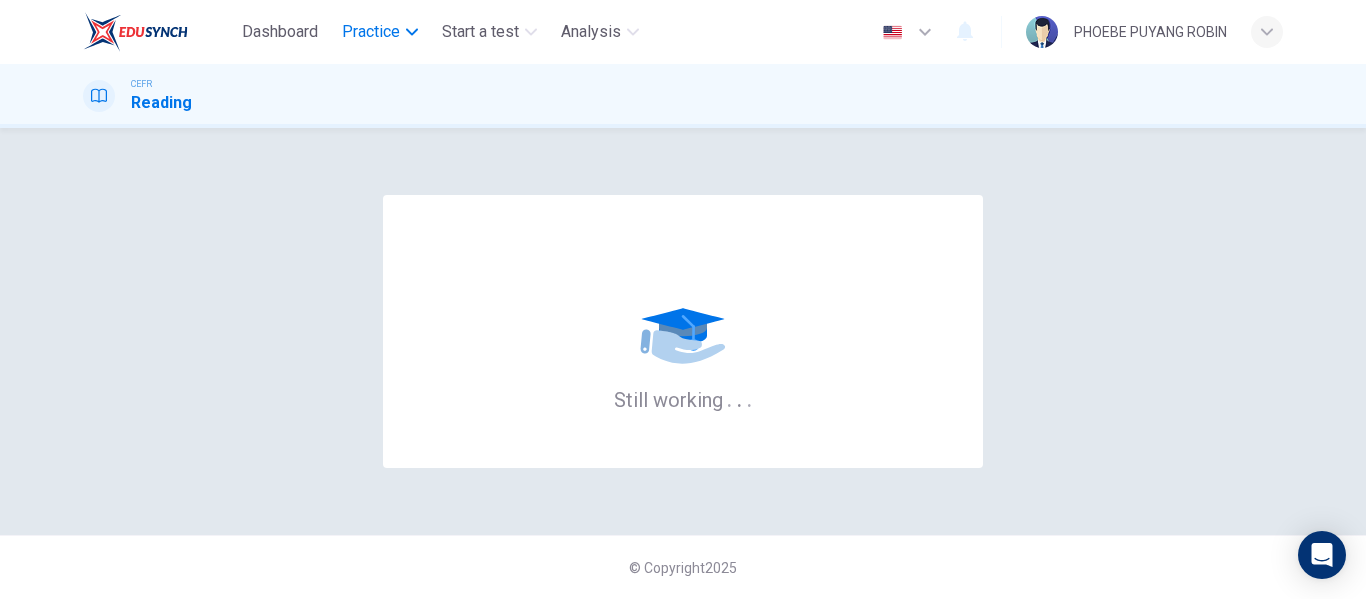 click on "Practice" at bounding box center (371, 32) 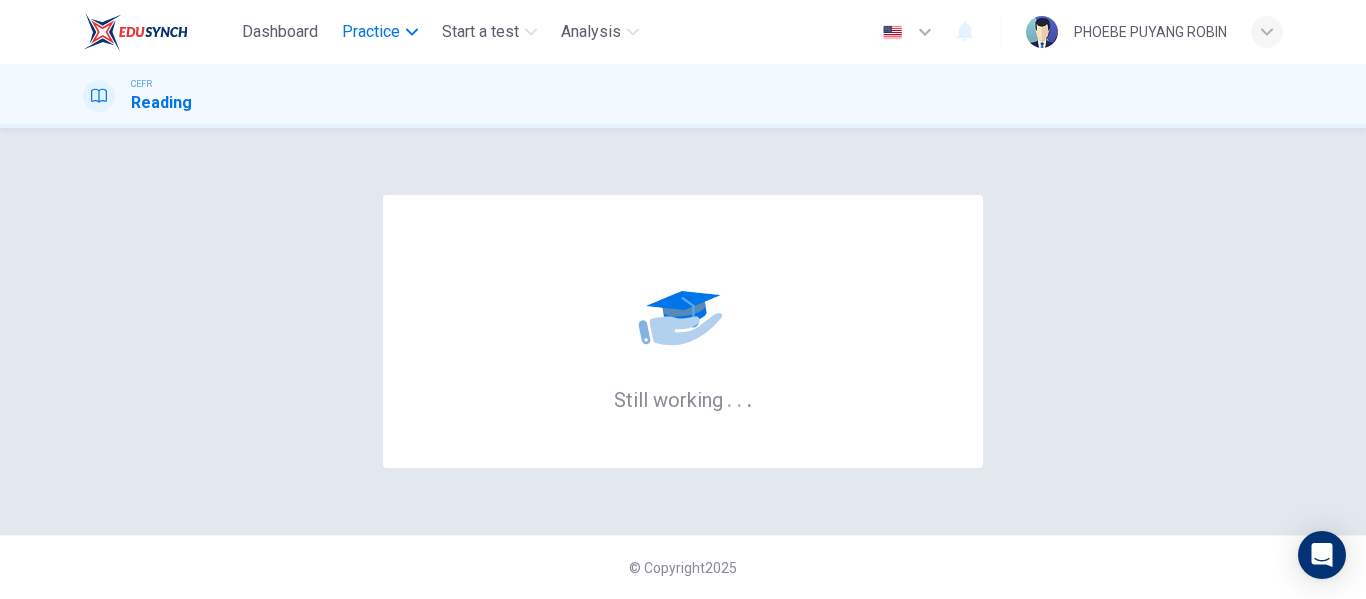 click on "Practice" at bounding box center (371, 32) 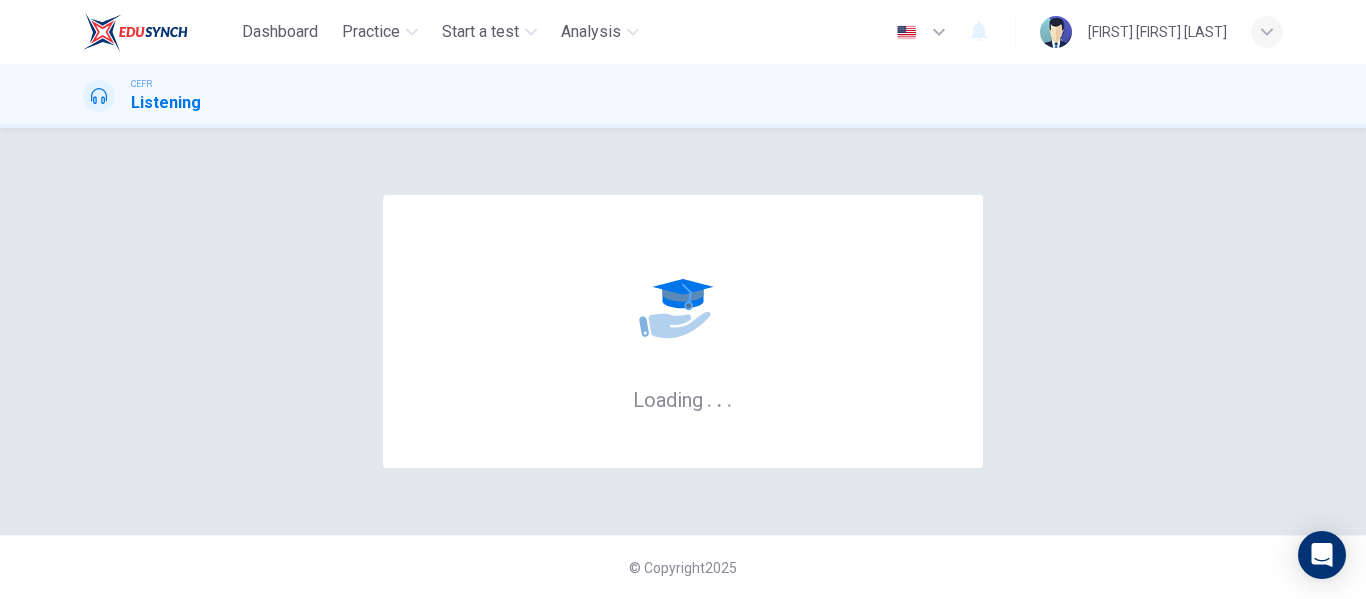 scroll, scrollTop: 0, scrollLeft: 0, axis: both 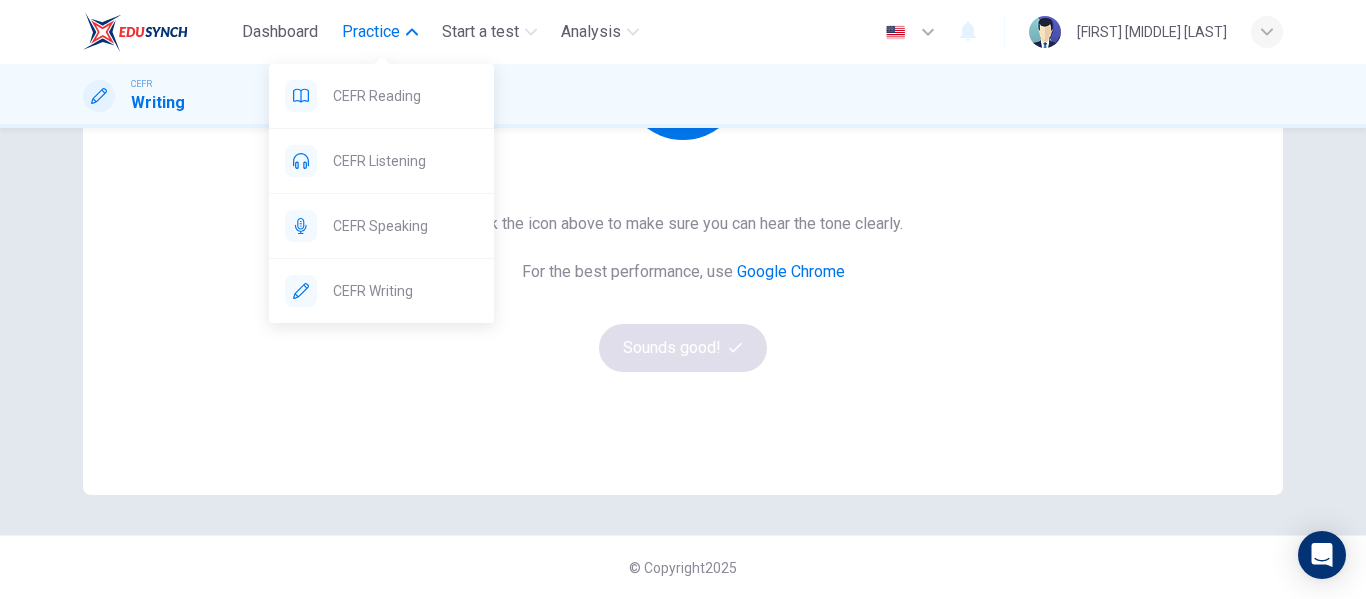 click on "Practice" at bounding box center [371, 32] 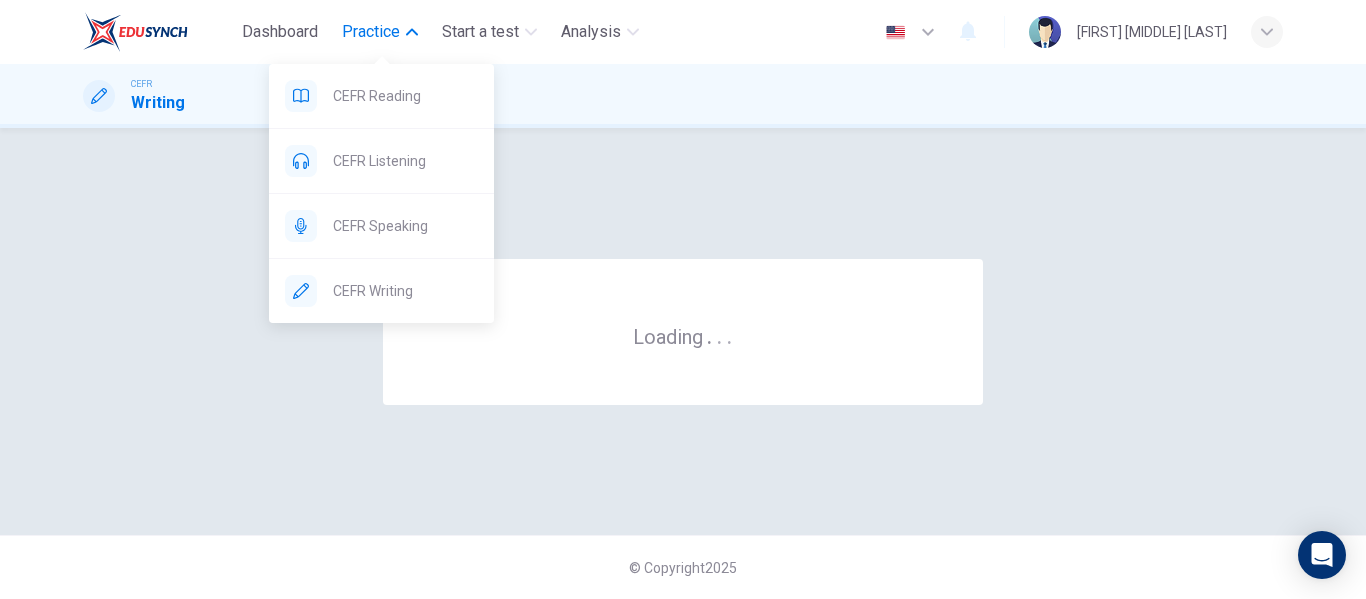 scroll, scrollTop: 0, scrollLeft: 0, axis: both 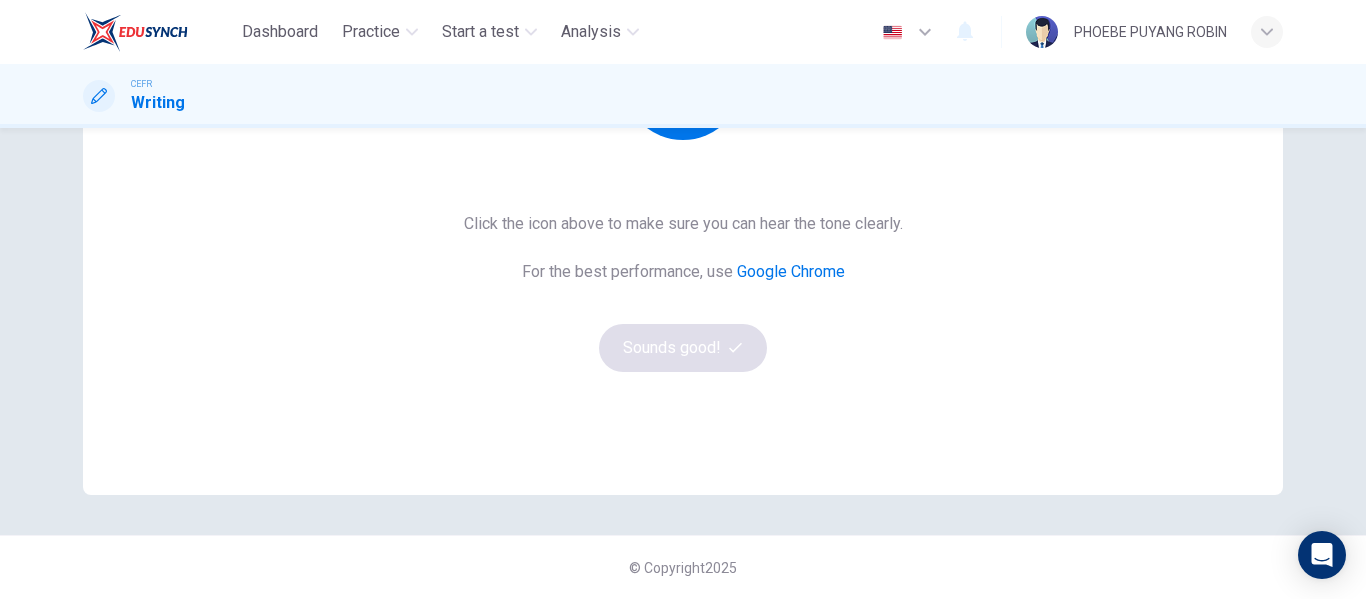 click on "This Section Requires audio Click the icon above to make sure you can hear the tone clearly. For the best performance, use   Google Chrome Sounds good!" at bounding box center [683, 147] 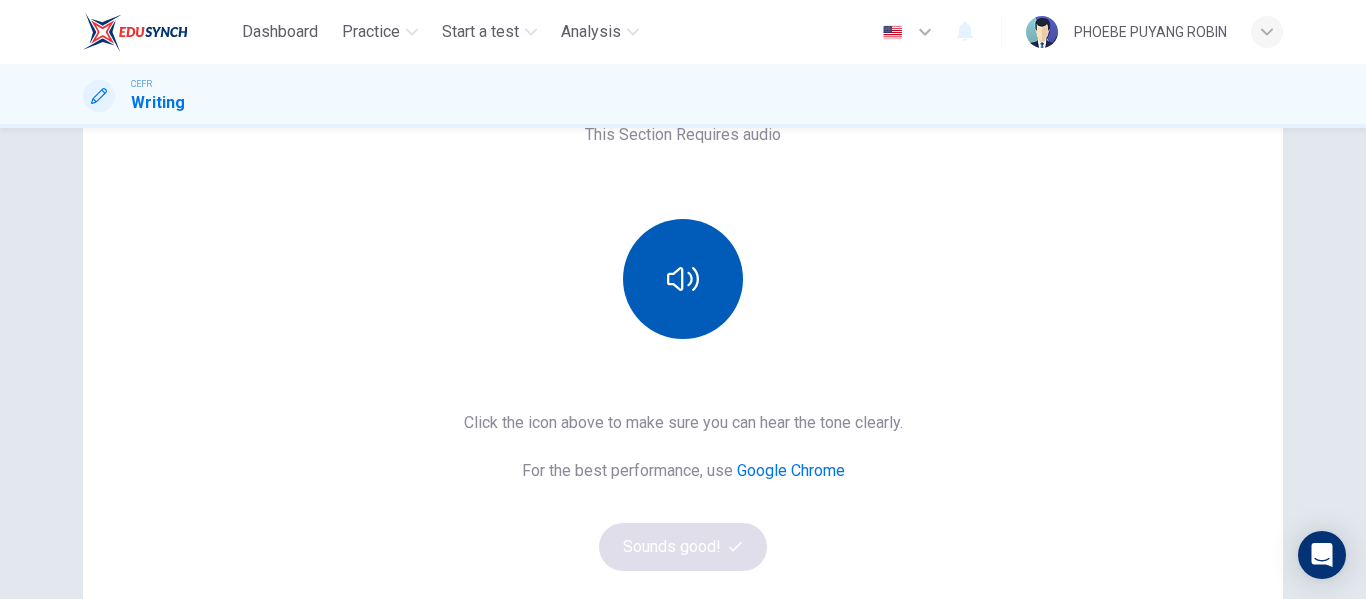 scroll, scrollTop: 168, scrollLeft: 0, axis: vertical 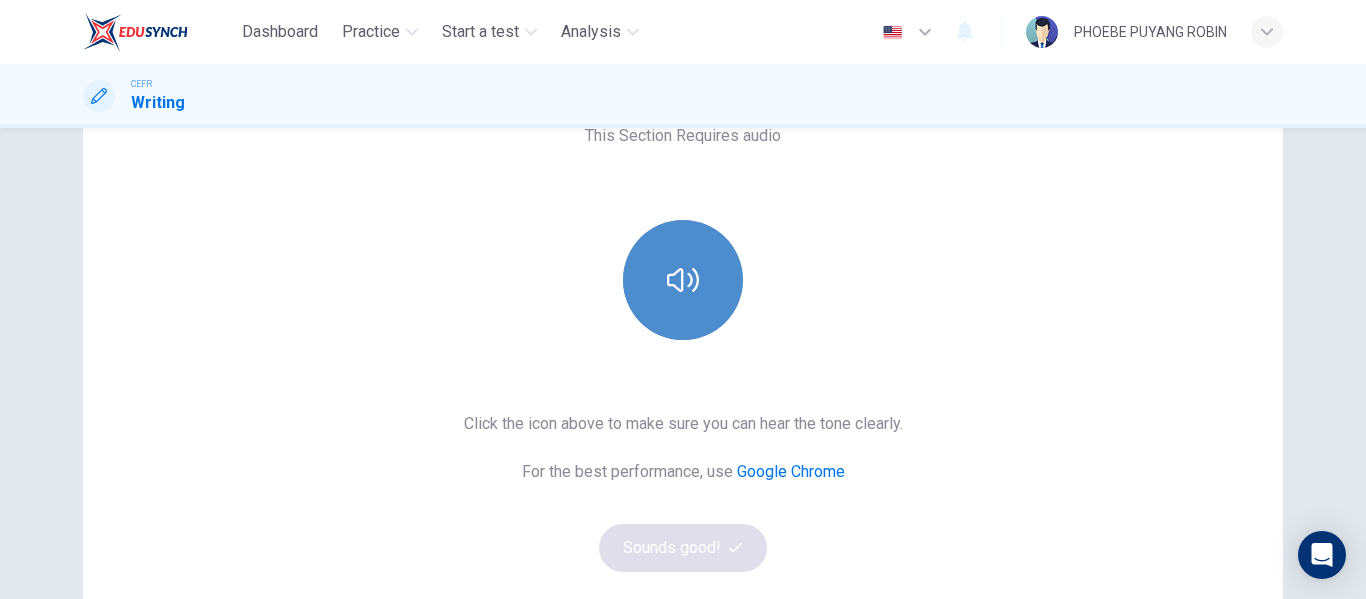 click at bounding box center [683, 280] 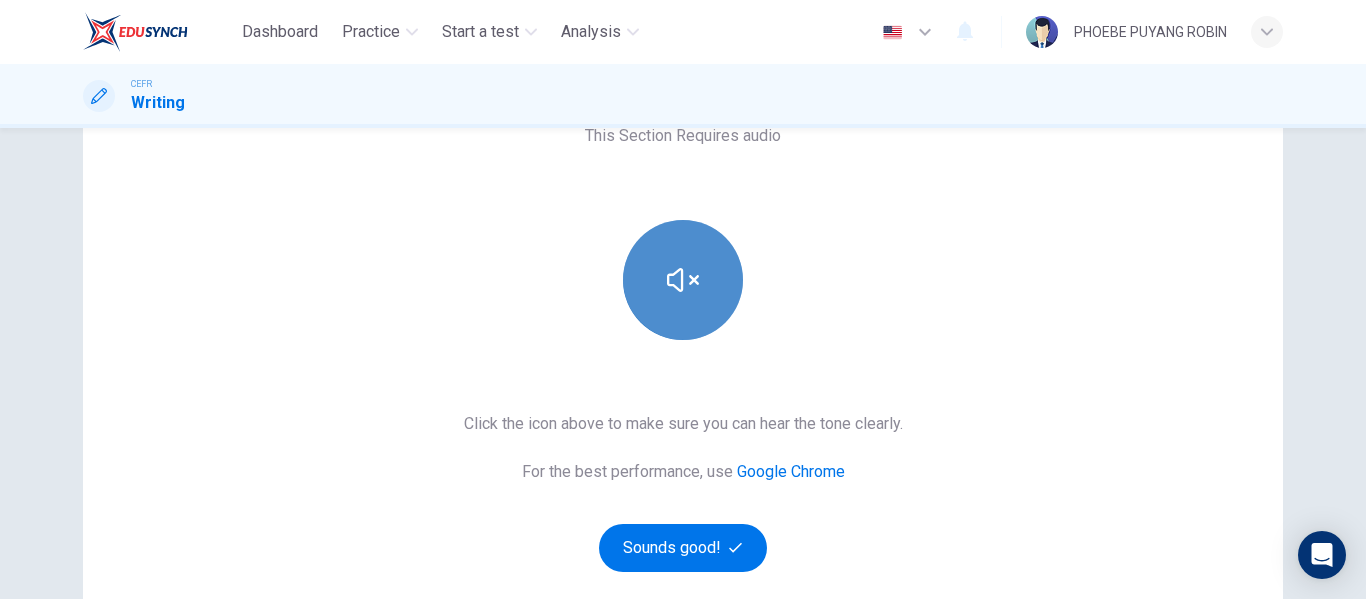 click at bounding box center (683, 280) 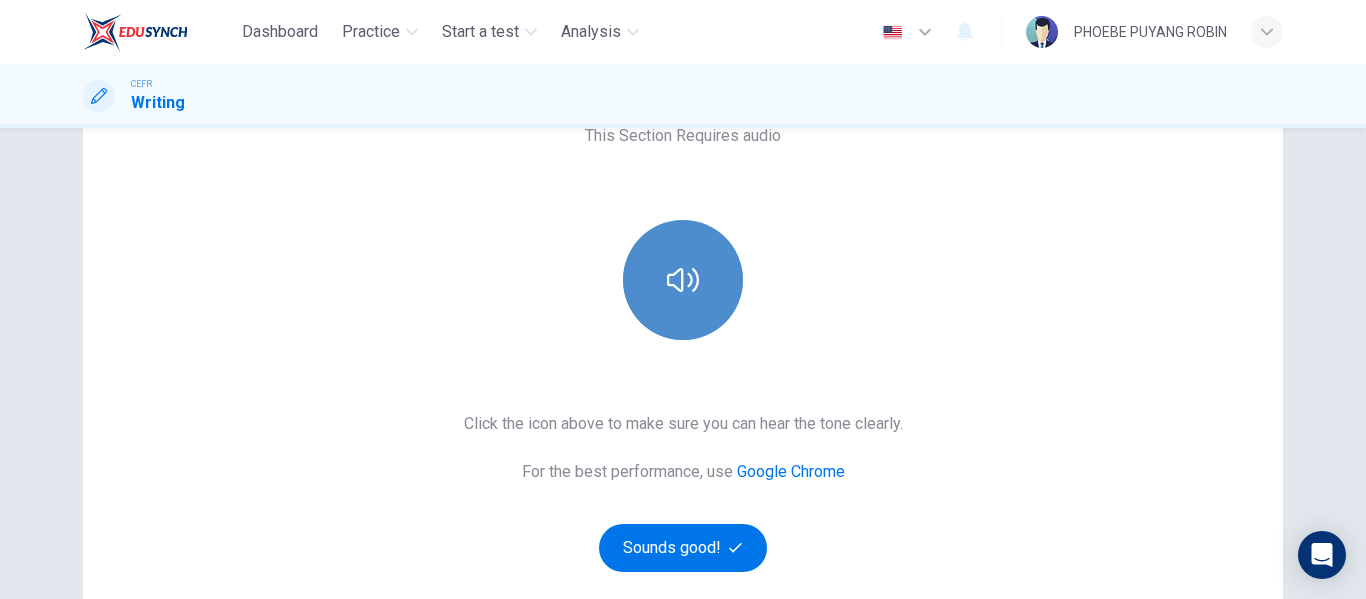 click at bounding box center [683, 280] 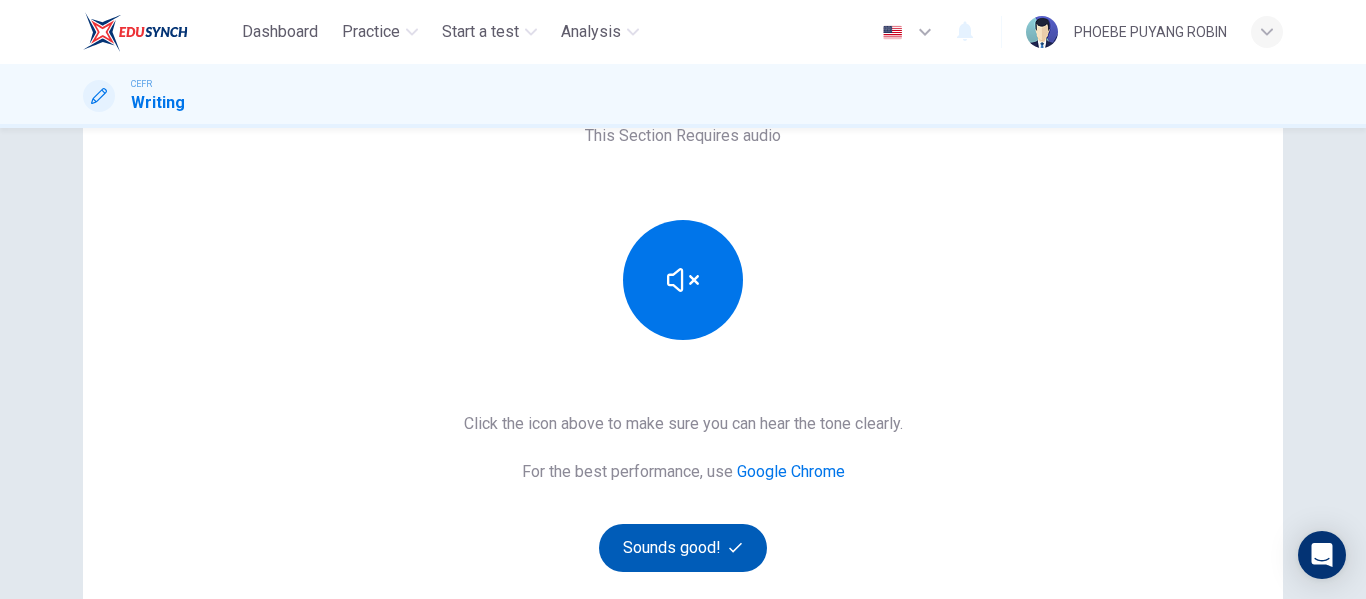 scroll, scrollTop: 268, scrollLeft: 0, axis: vertical 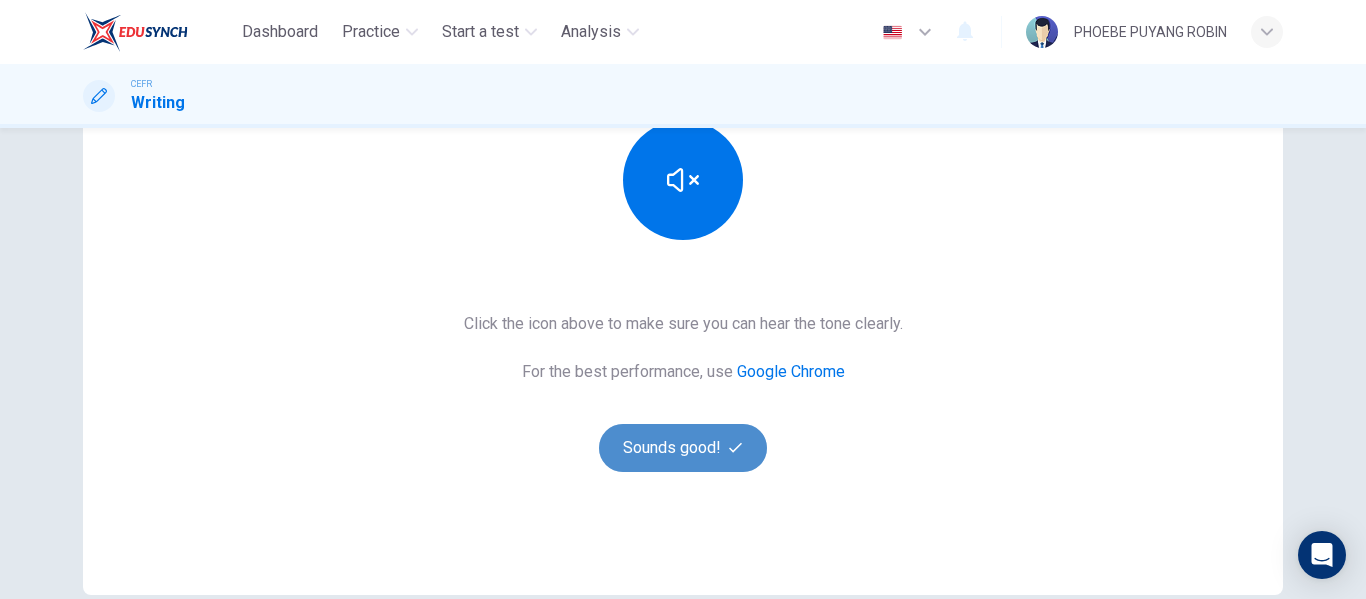 click on "Sounds good!" at bounding box center (683, 448) 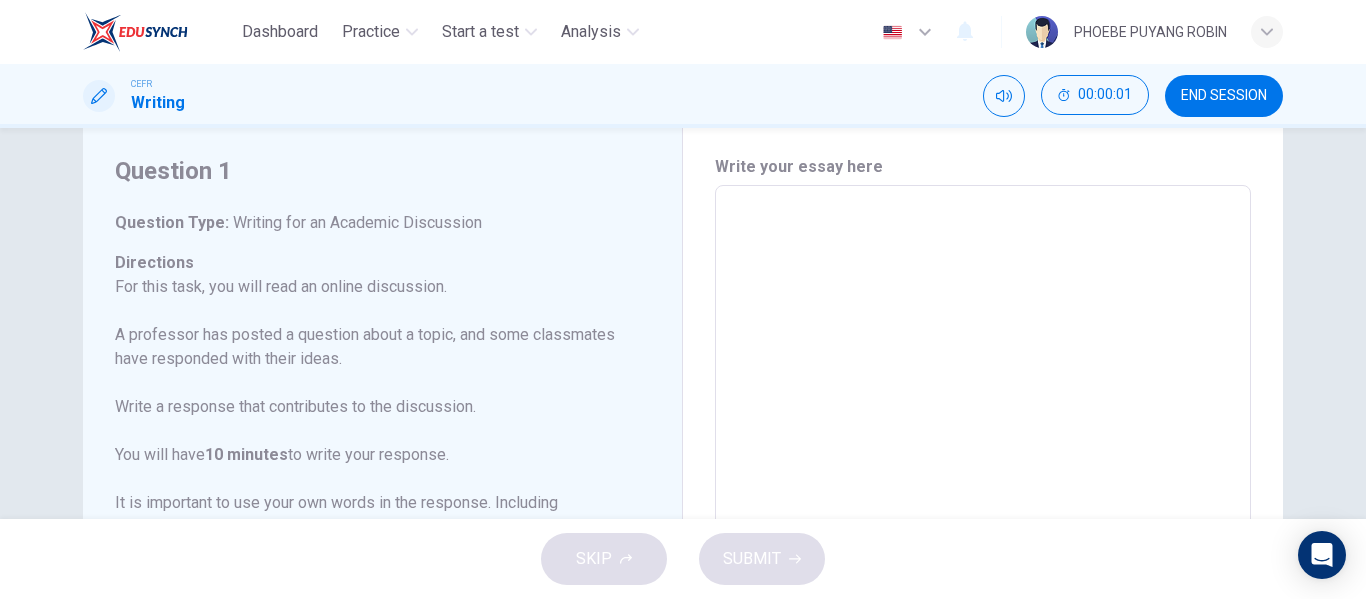 scroll, scrollTop: 0, scrollLeft: 0, axis: both 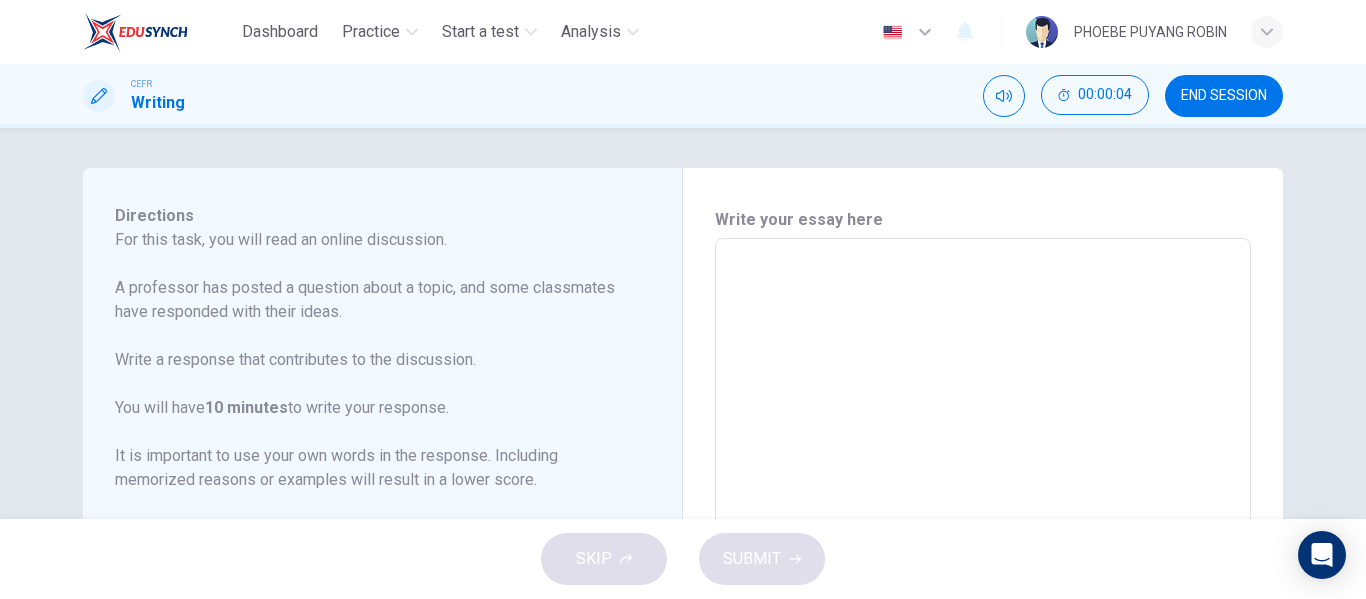 drag, startPoint x: 113, startPoint y: 222, endPoint x: 278, endPoint y: 334, distance: 199.42166 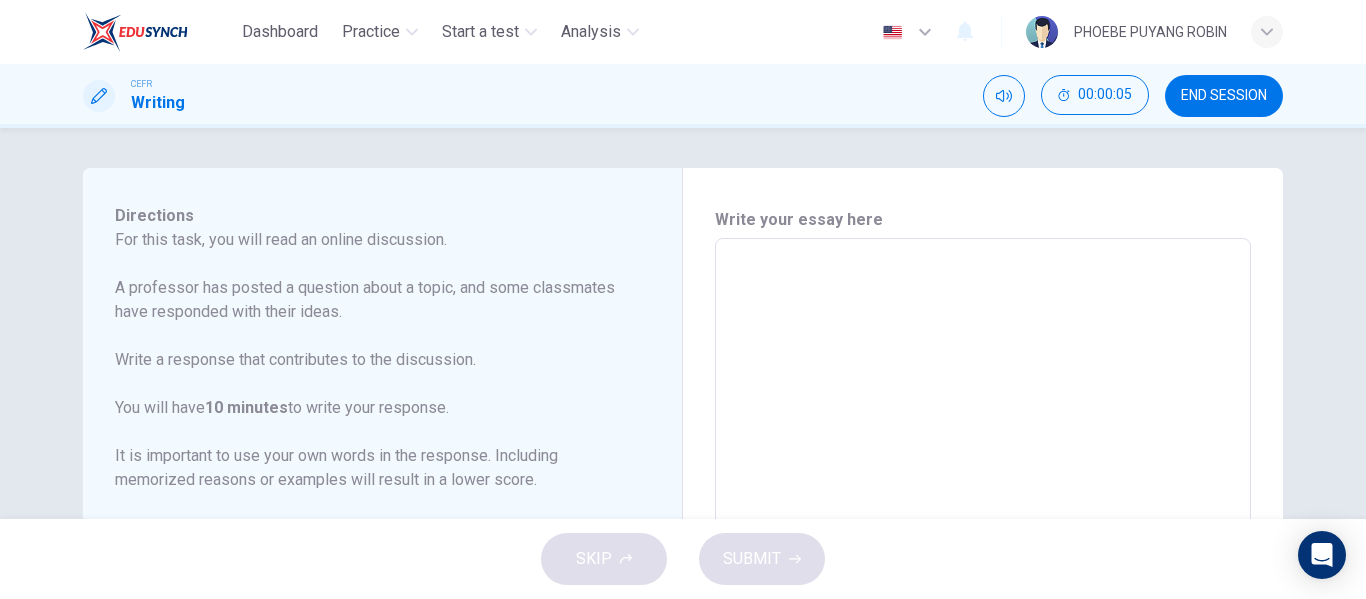 click on "For this task, you will read an online discussion. A professor has posted a question about a topic, and some classmates have responded with their ideas. Write a response that contributes to the discussion. You will have  10 minutes  to write your response.  It is important to use your own words in the response. Including memorized reasons or examples will result in a lower score." at bounding box center [370, 360] 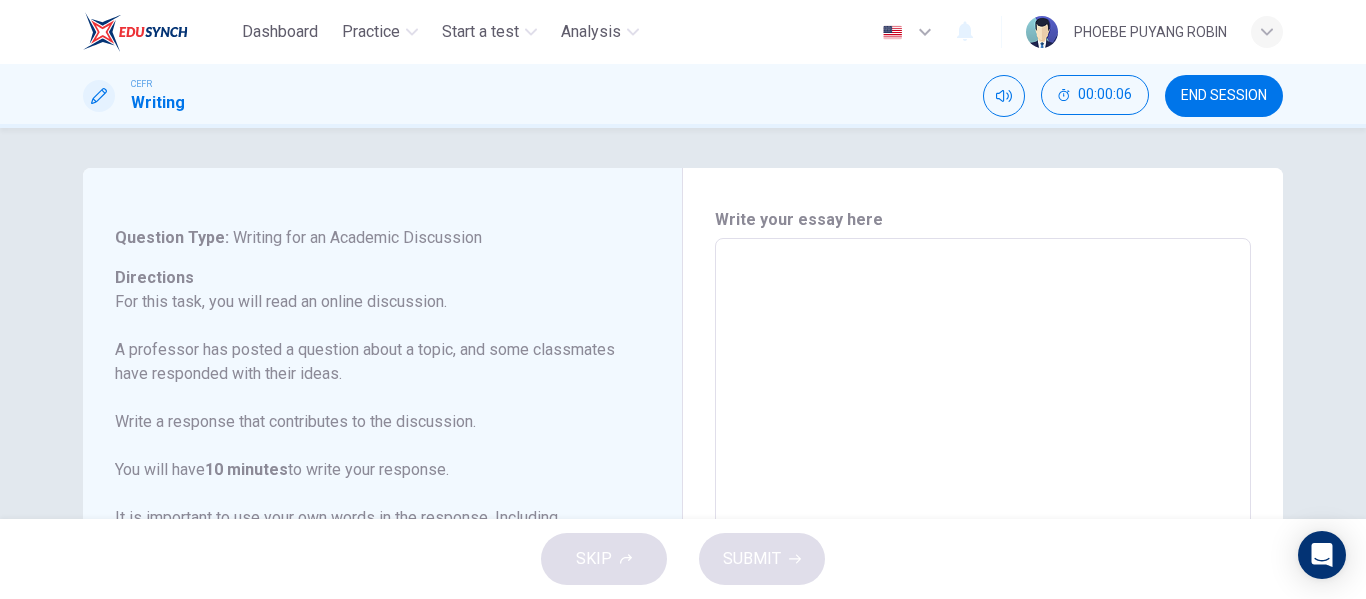 scroll, scrollTop: 0, scrollLeft: 0, axis: both 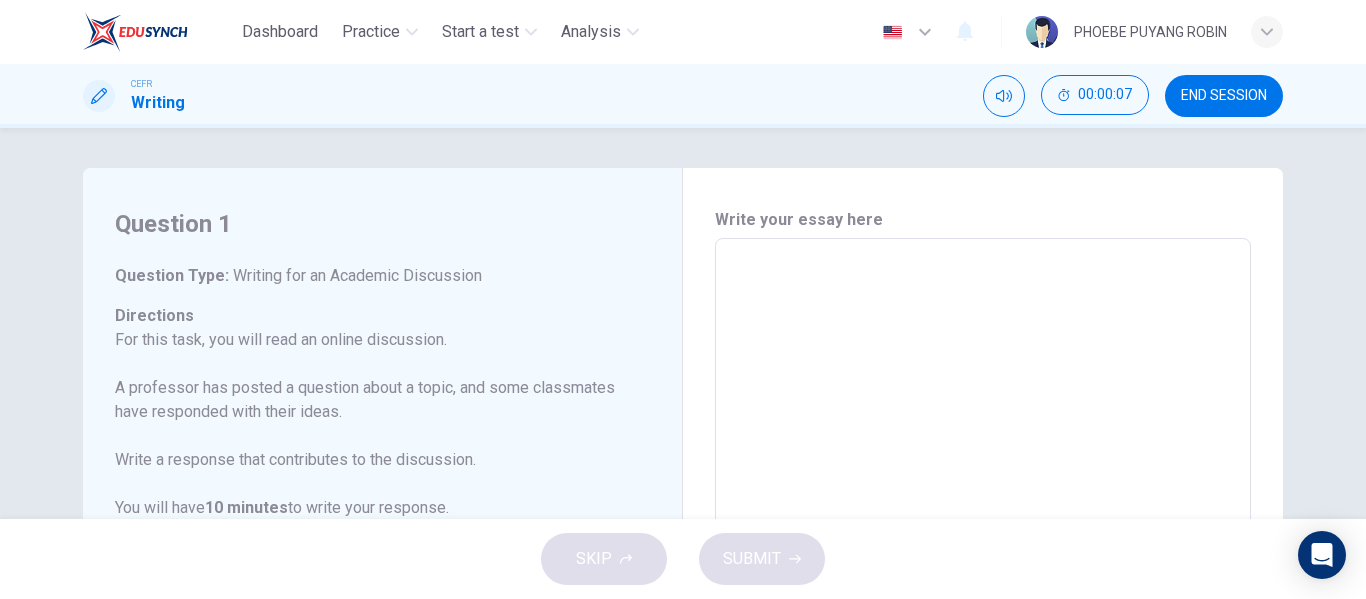 drag, startPoint x: 117, startPoint y: 213, endPoint x: 311, endPoint y: 276, distance: 203.97304 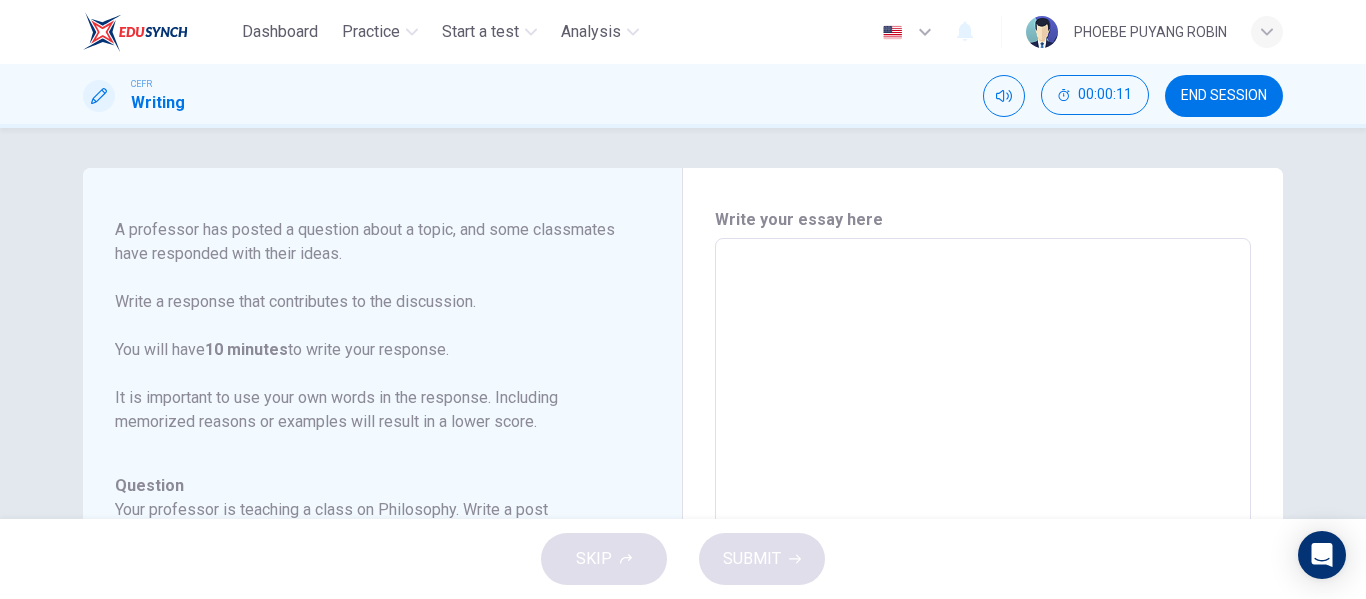 scroll, scrollTop: 198, scrollLeft: 0, axis: vertical 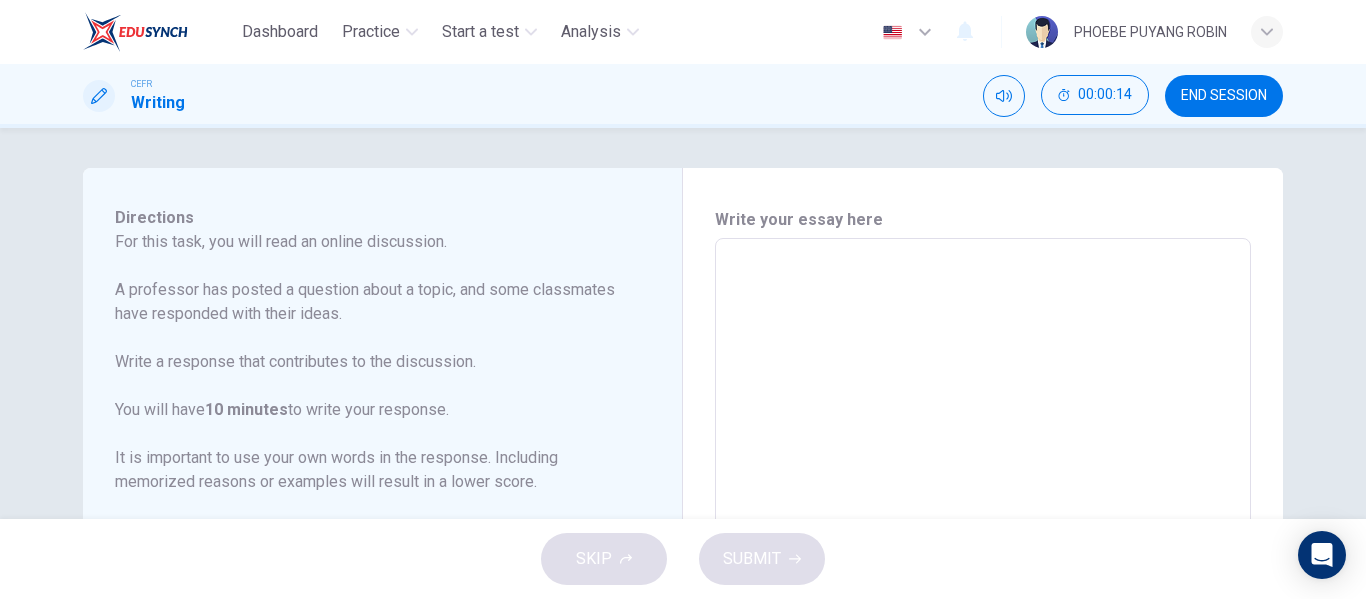 click on "For this task, you will read an online discussion. A professor has posted a question about a topic, and some classmates have responded with their ideas. Write a response that contributes to the discussion. You will have  10 minutes  to write your response.  It is important to use your own words in the response. Including memorized reasons or examples will result in a lower score." at bounding box center [370, 362] 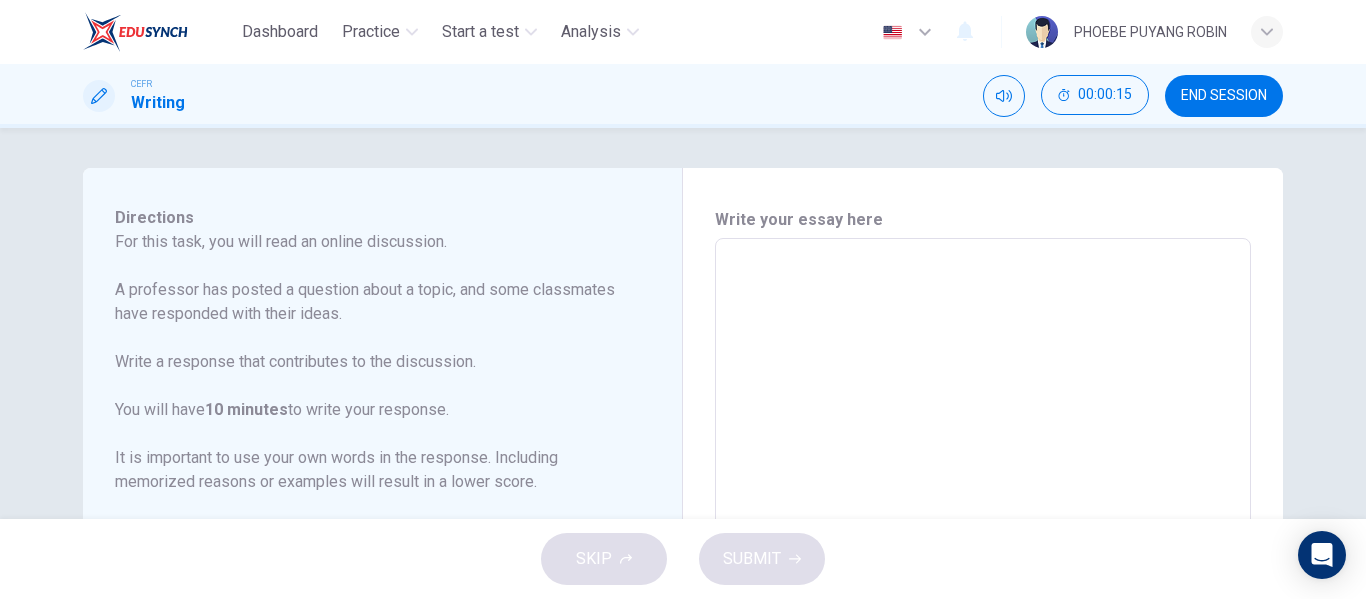 click on "For this task, you will read an online discussion. A professor has posted a question about a topic, and some classmates have responded with their ideas. Write a response that contributes to the discussion. You will have  10 minutes  to write your response.  It is important to use your own words in the response. Including memorized reasons or examples will result in a lower score." at bounding box center [370, 362] 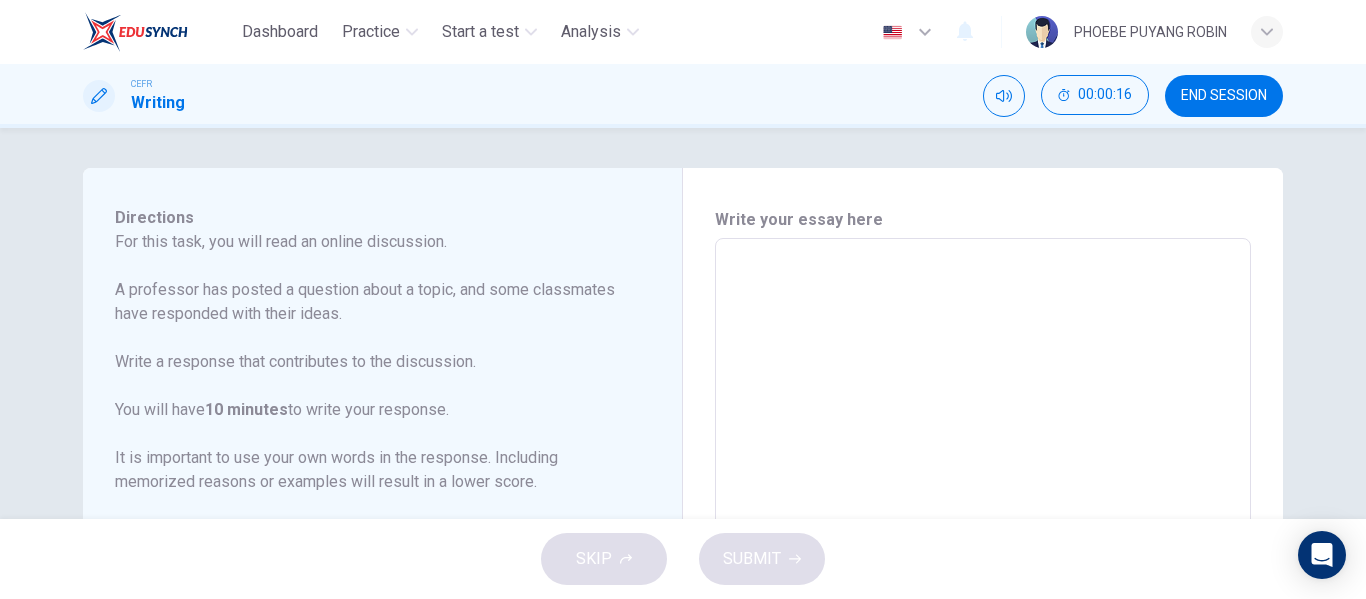click on "Question   1 Question Type :   Writing for an Academic Discussion Directions For this task, you will read an online discussion. A professor has posted a question about a topic, and some classmates have responded with their ideas. Write a response that contributes to the discussion. You will have  10 minutes  to write your response.  It is important to use your own words in the response. Including memorized reasons or examples will result in a lower score. Question : Your professor is teaching a class on Philosophy. Write a post responding to the professor’s question. In your response, you should do the following:
• Express and support your personal opinion
• Make a contribution to the discussion in your own words An effective response will contain at least 100 words. Professor:  We've been examining the concept of free will versus determinism. Some propose that all events are determined by previously existing causes, while others uphold the belief in free will. Where do you stand in this debate?" at bounding box center (383, 573) 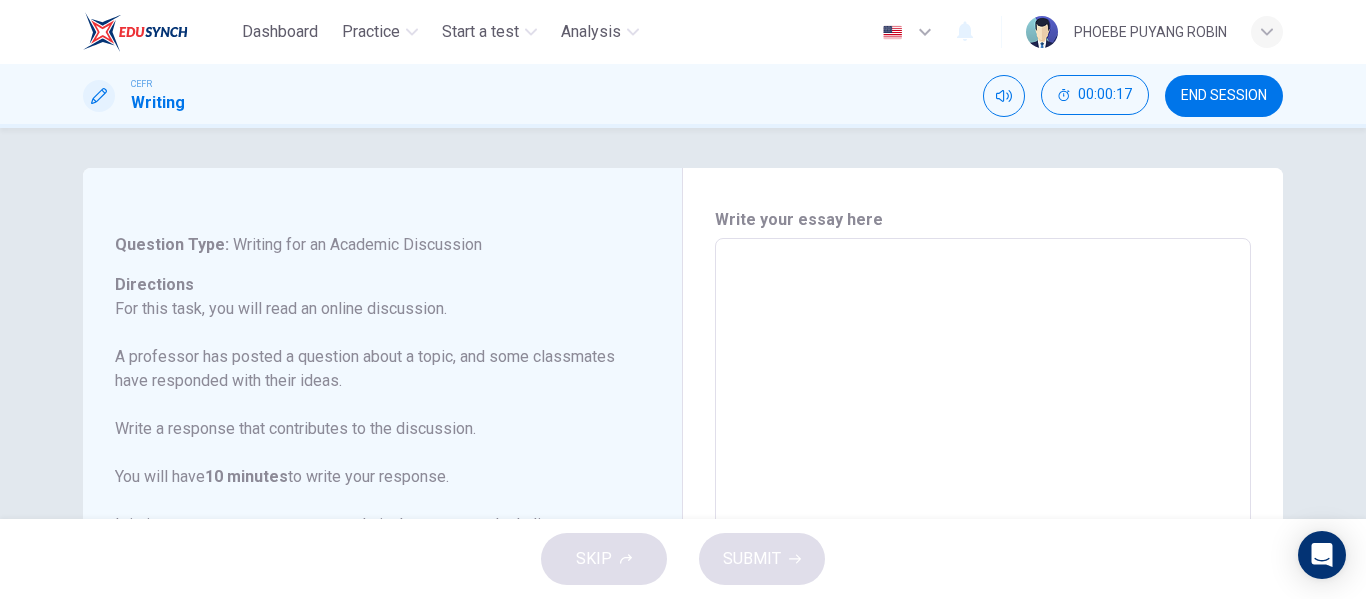 scroll, scrollTop: 0, scrollLeft: 0, axis: both 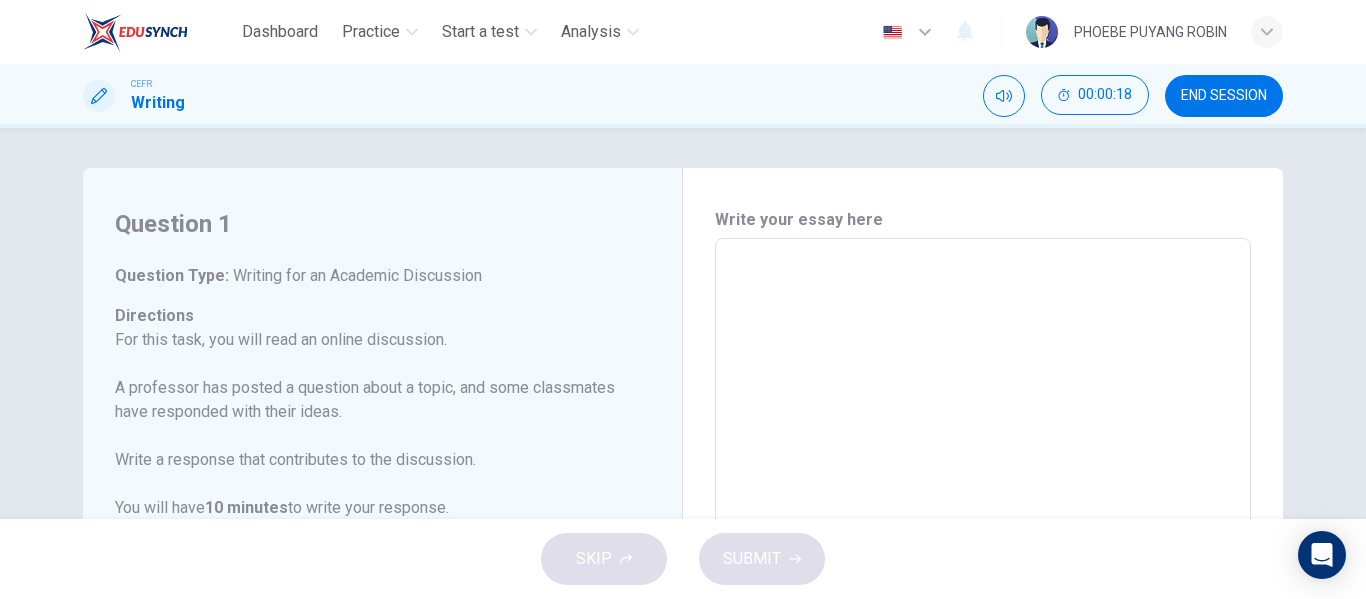 drag, startPoint x: 123, startPoint y: 216, endPoint x: 266, endPoint y: 252, distance: 147.46185 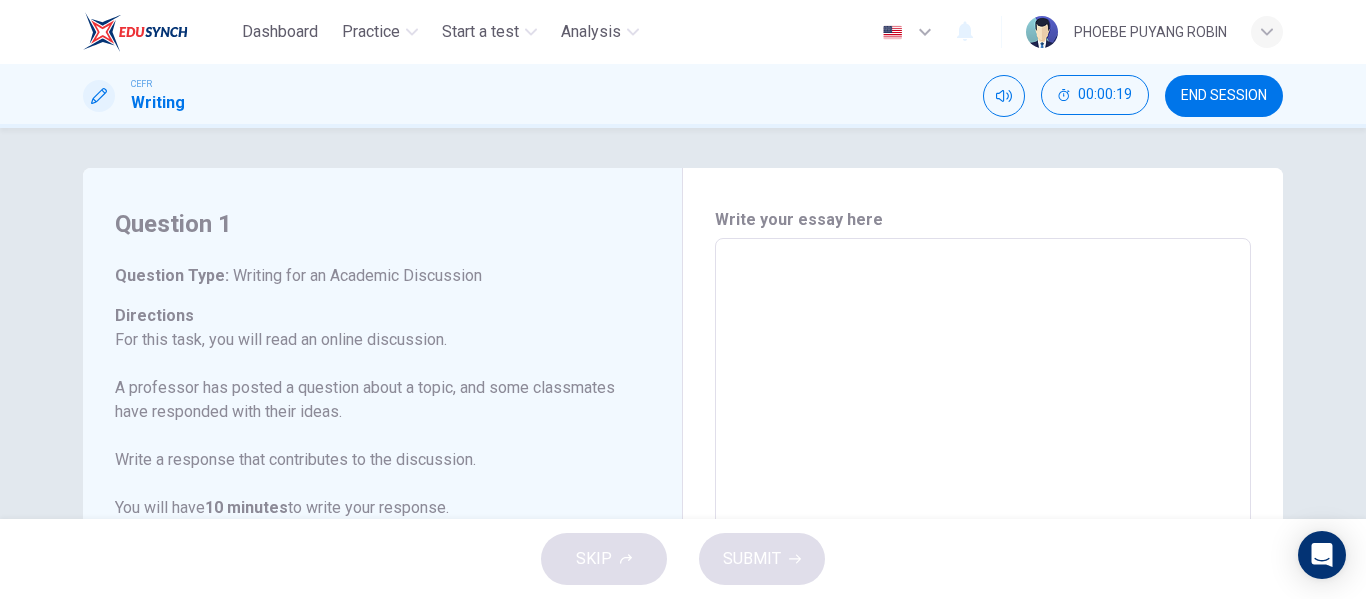 click on "Question   1 Question Type :   Writing for an Academic Discussion Directions For this task, you will read an online discussion. A professor has posted a question about a topic, and some classmates have responded with their ideas. Write a response that contributes to the discussion. You will have  10 minutes  to write your response.  It is important to use your own words in the response. Including memorized reasons or examples will result in a lower score. Question : Your professor is teaching a class on Philosophy. Write a post responding to the professor’s question. In your response, you should do the following:
• Express and support your personal opinion
• Make a contribution to the discussion in your own words An effective response will contain at least 100 words. Professor:  We've been examining the concept of free will versus determinism. Some propose that all events are determined by previously existing causes, while others uphold the belief in free will. Where do you stand in this debate?" at bounding box center (390, 573) 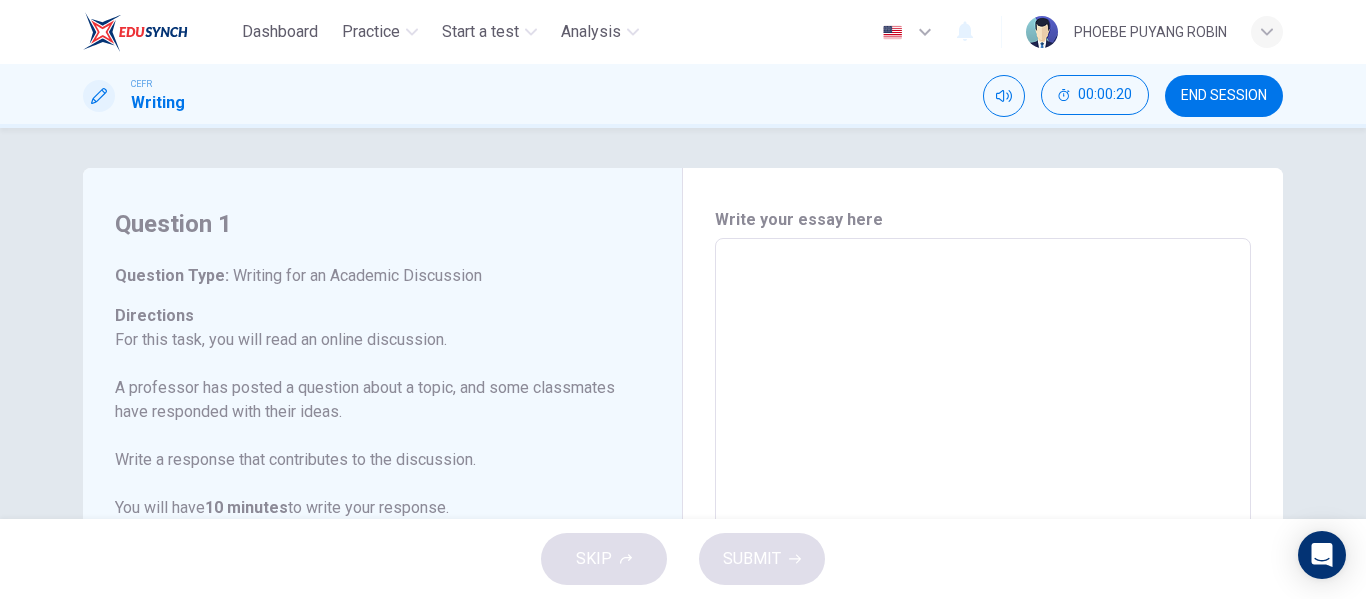 drag, startPoint x: 272, startPoint y: 243, endPoint x: 277, endPoint y: 252, distance: 10.29563 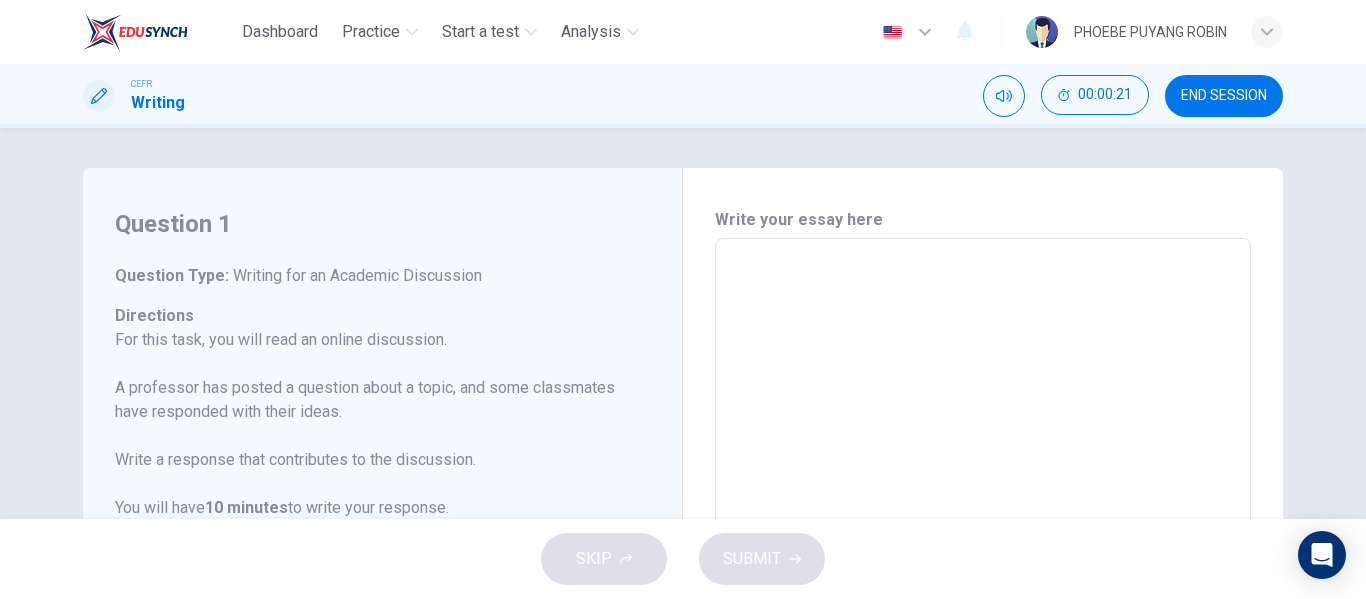 drag, startPoint x: 387, startPoint y: 372, endPoint x: 358, endPoint y: 311, distance: 67.54258 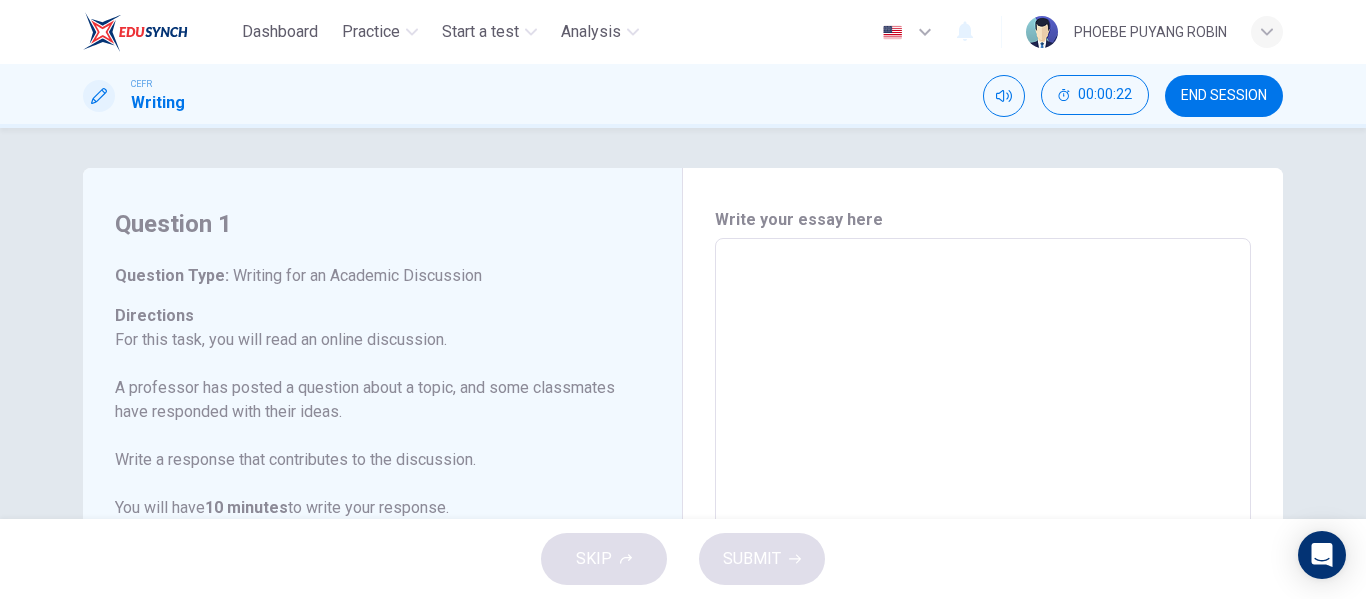 drag, startPoint x: 286, startPoint y: 356, endPoint x: 250, endPoint y: 364, distance: 36.878178 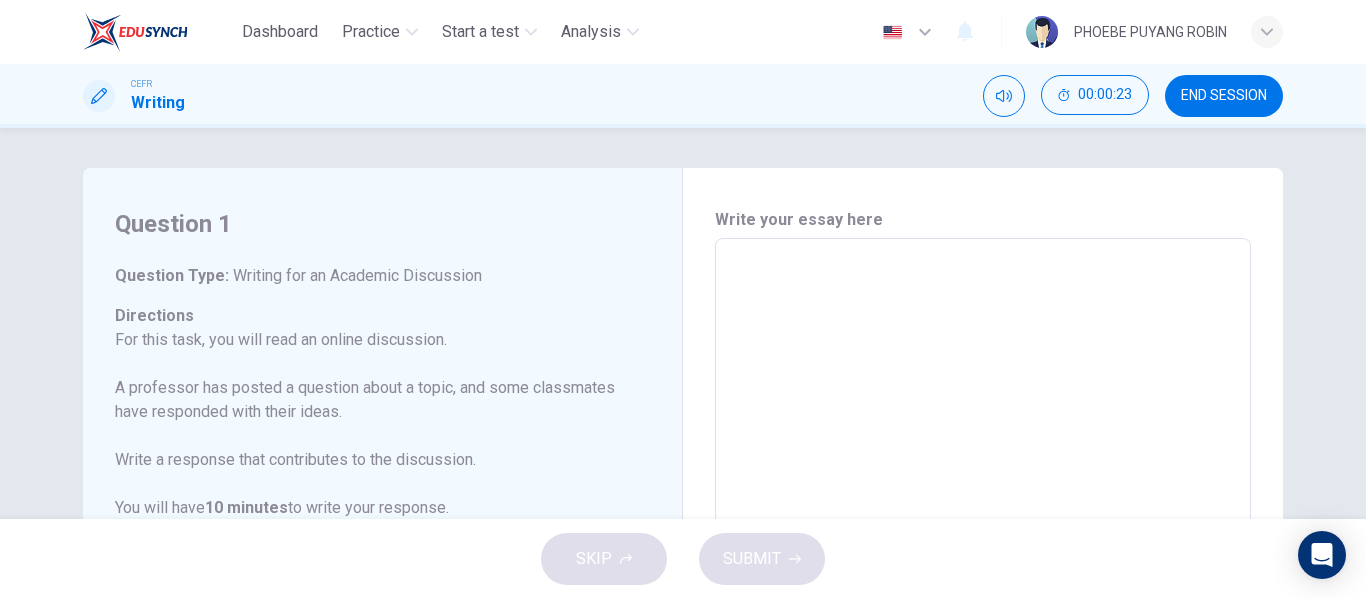 click on "For this task, you will read an online discussion. A professor has posted a question about a topic, and some classmates have responded with their ideas. Write a response that contributes to the discussion. You will have  10 minutes  to write your response.  It is important to use your own words in the response. Including memorized reasons or examples will result in a lower score." at bounding box center [370, 460] 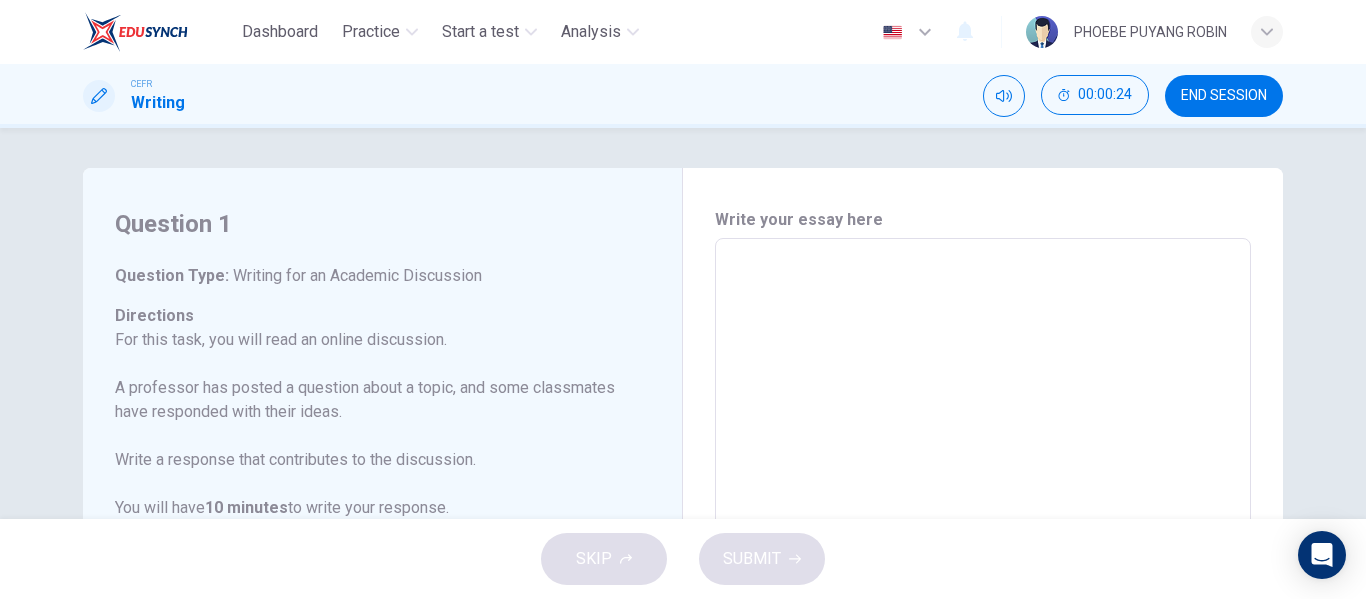 click on "For this task, you will read an online discussion. A professor has posted a question about a topic, and some classmates have responded with their ideas. Write a response that contributes to the discussion. You will have  10 minutes  to write your response.  It is important to use your own words in the response. Including memorized reasons or examples will result in a lower score." at bounding box center (370, 460) 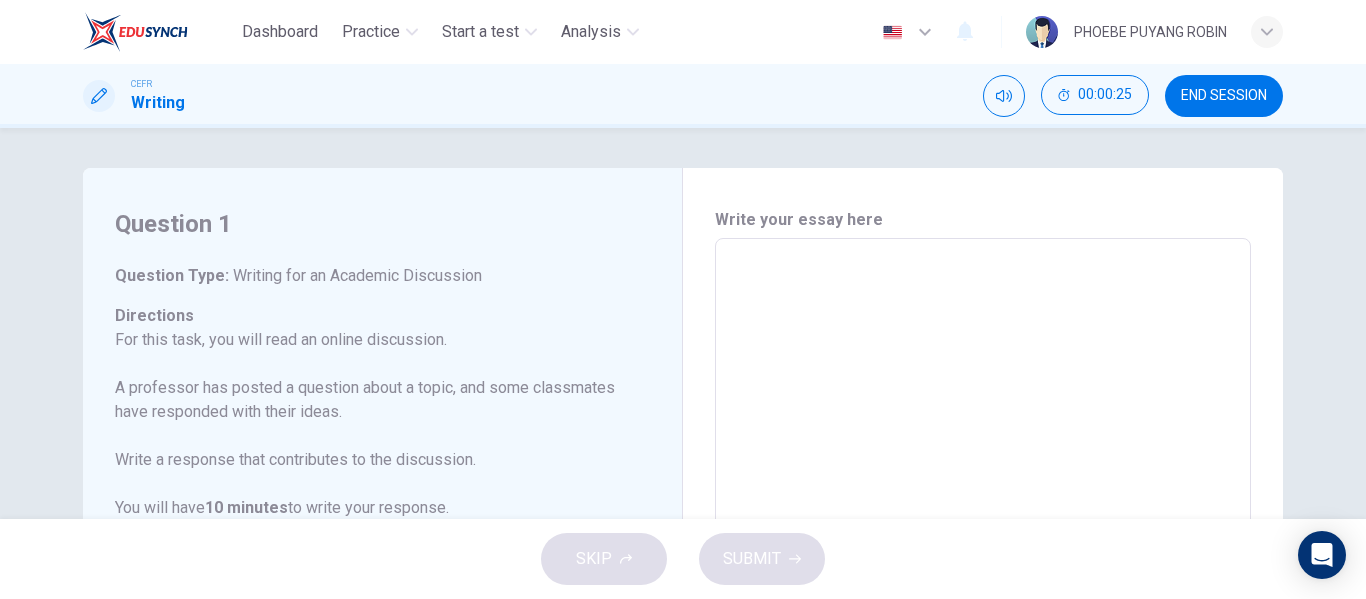 click on "For this task, you will read an online discussion. A professor has posted a question about a topic, and some classmates have responded with their ideas. Write a response that contributes to the discussion. You will have  10 minutes  to write your response.  It is important to use your own words in the response. Including memorized reasons or examples will result in a lower score." at bounding box center (370, 460) 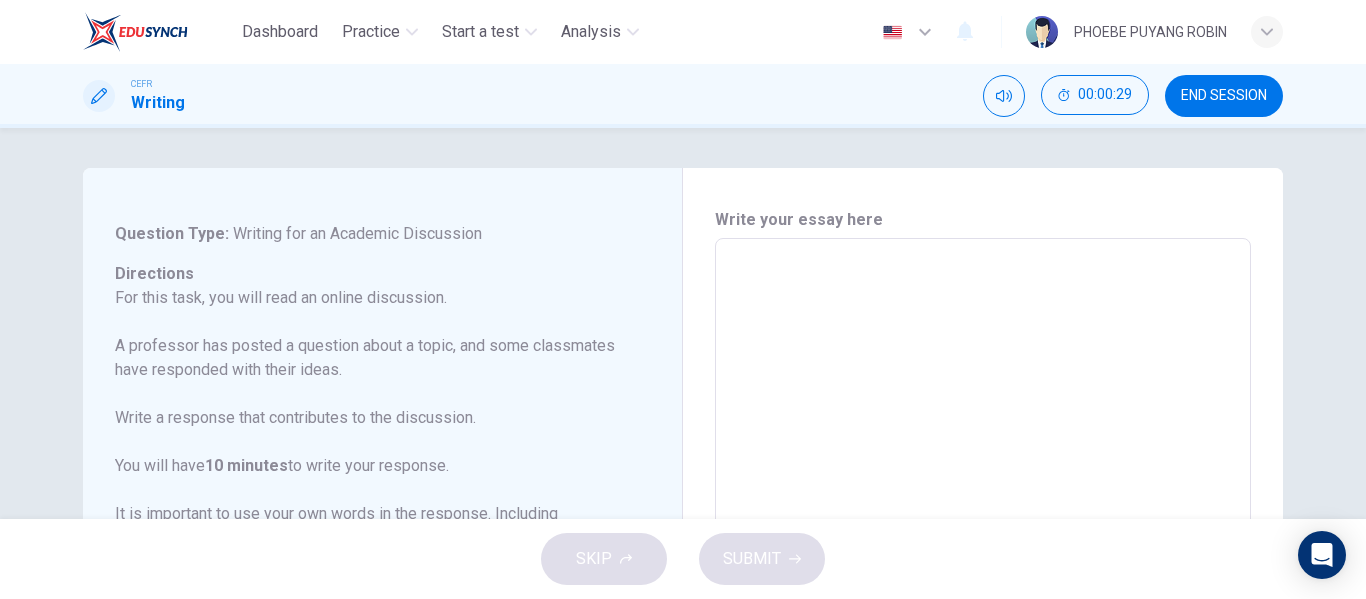 scroll, scrollTop: 0, scrollLeft: 0, axis: both 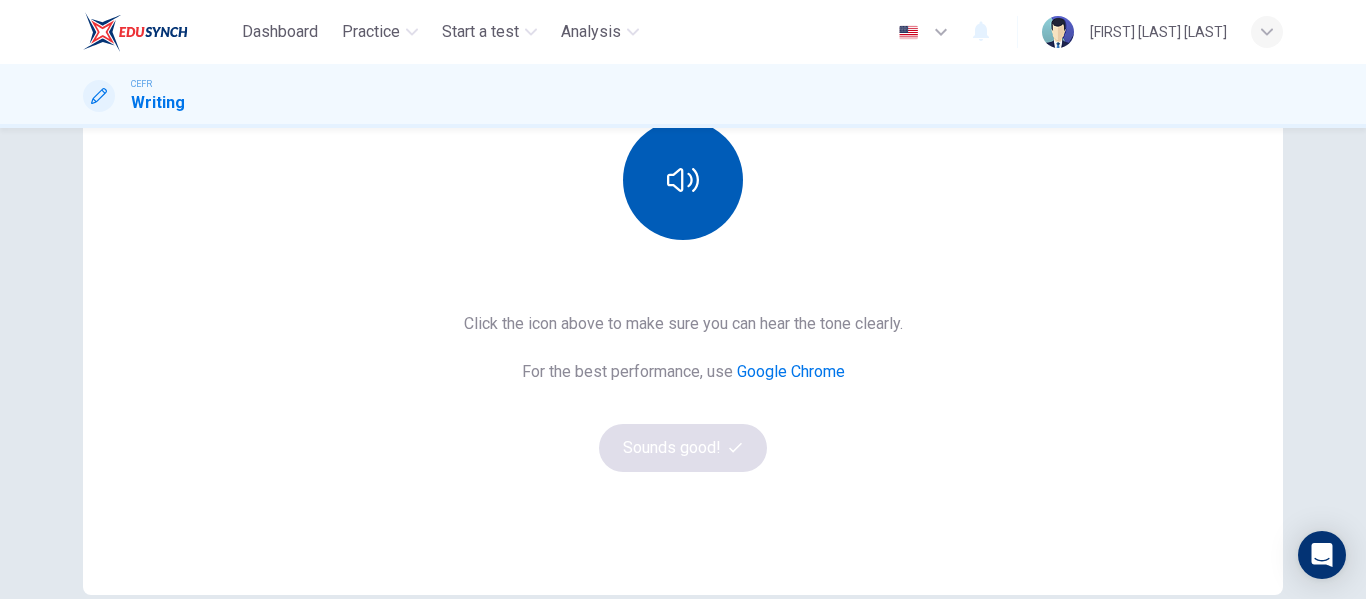 click at bounding box center [683, 180] 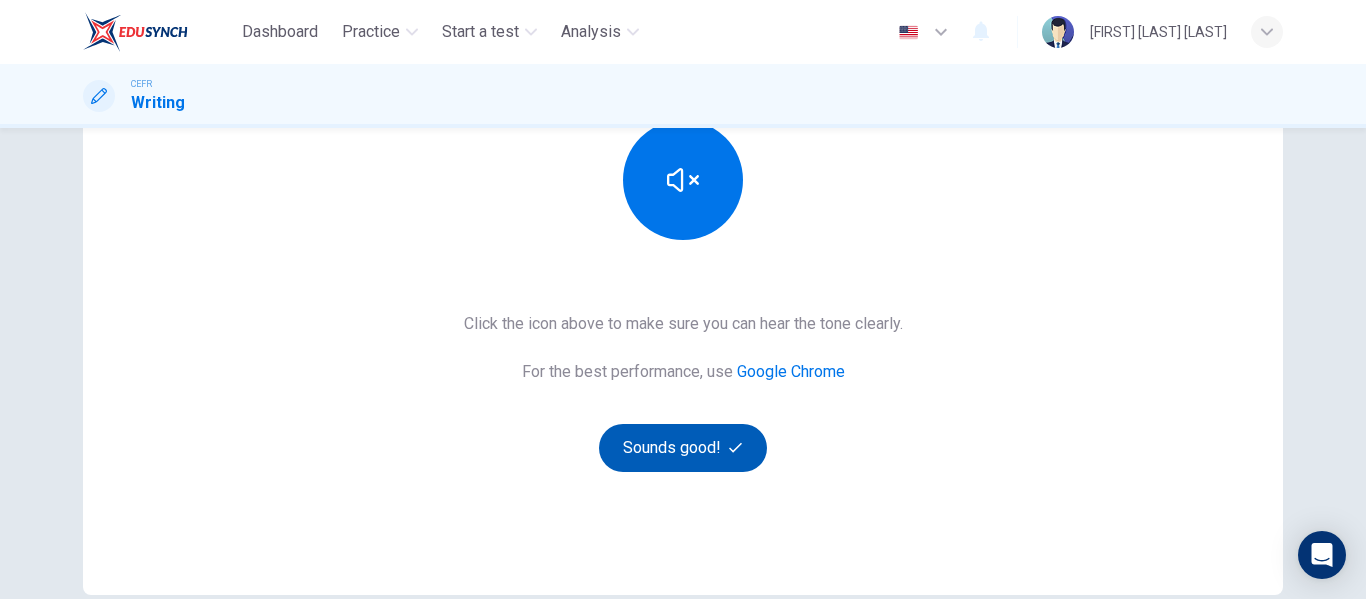 click on "Sounds good!" at bounding box center (683, 448) 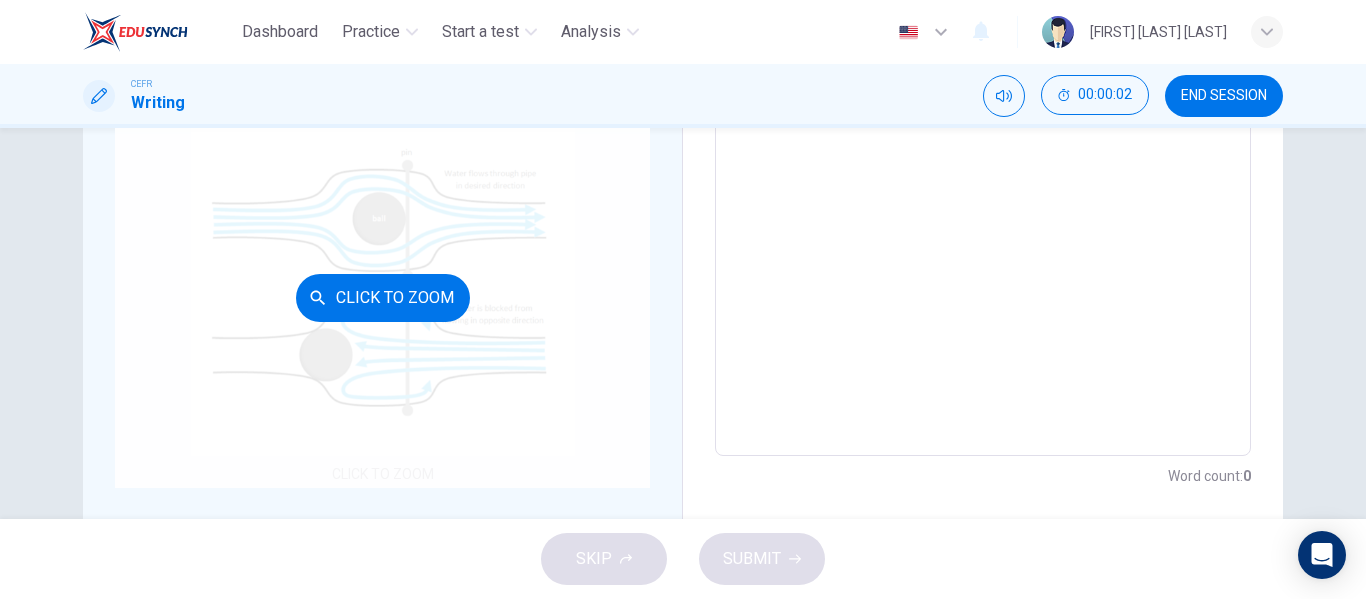 scroll, scrollTop: 398, scrollLeft: 0, axis: vertical 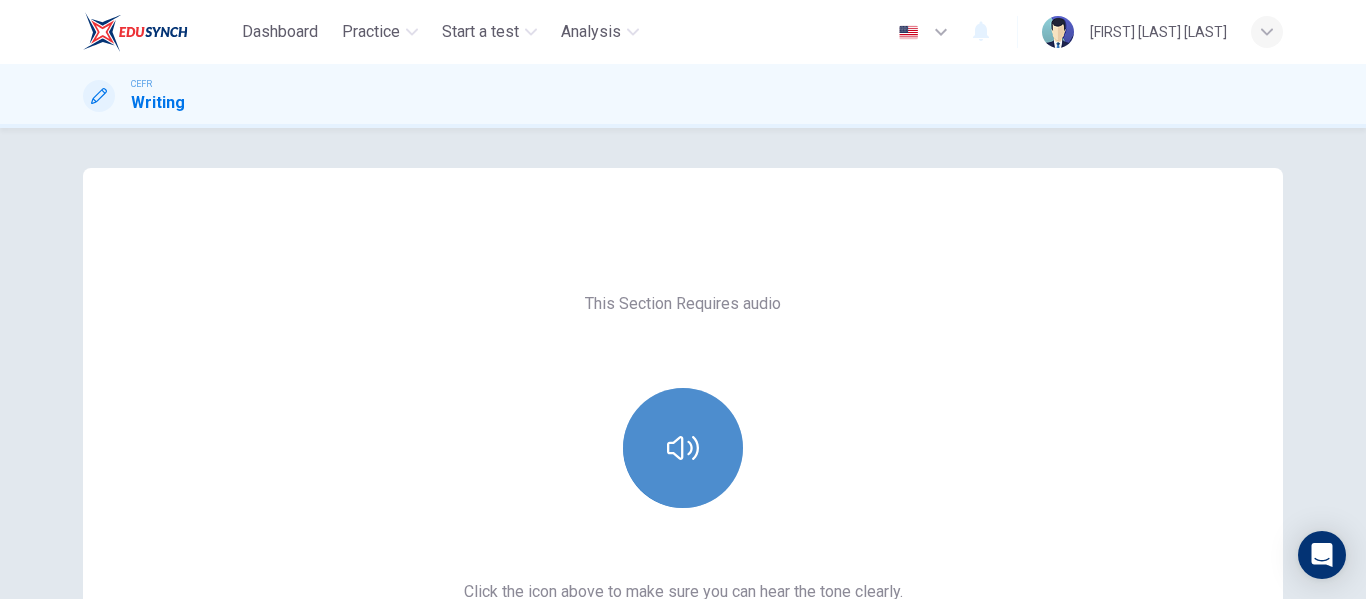 drag, startPoint x: 709, startPoint y: 434, endPoint x: 710, endPoint y: 415, distance: 19.026299 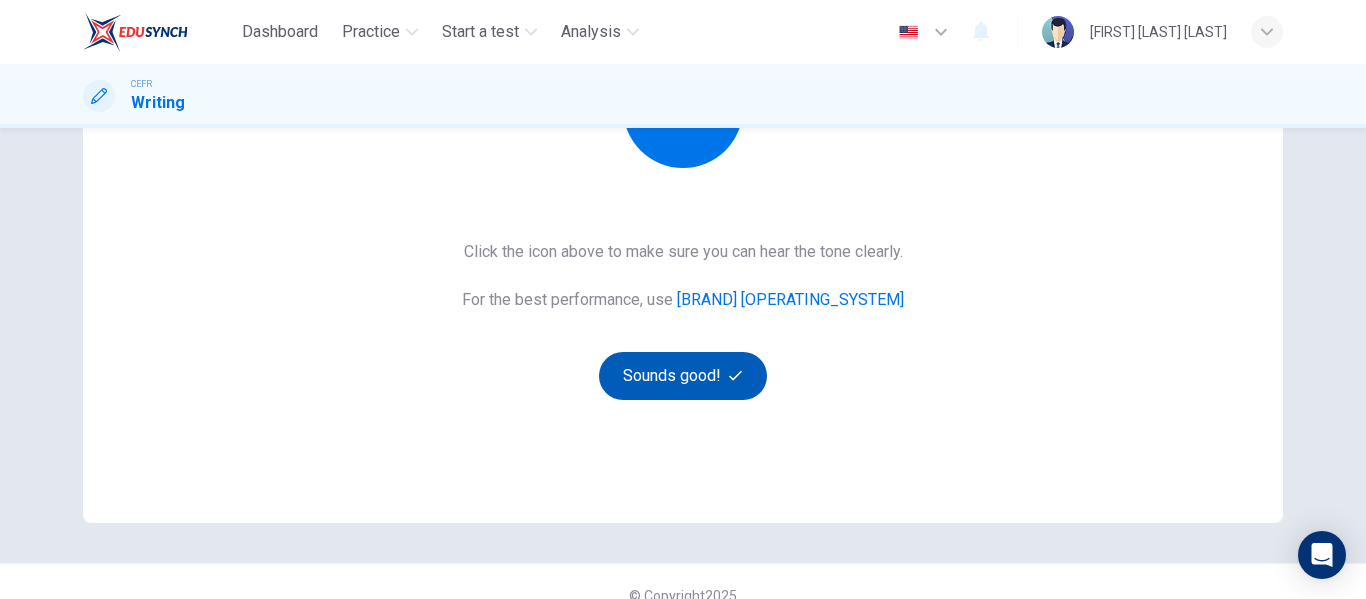 scroll, scrollTop: 368, scrollLeft: 0, axis: vertical 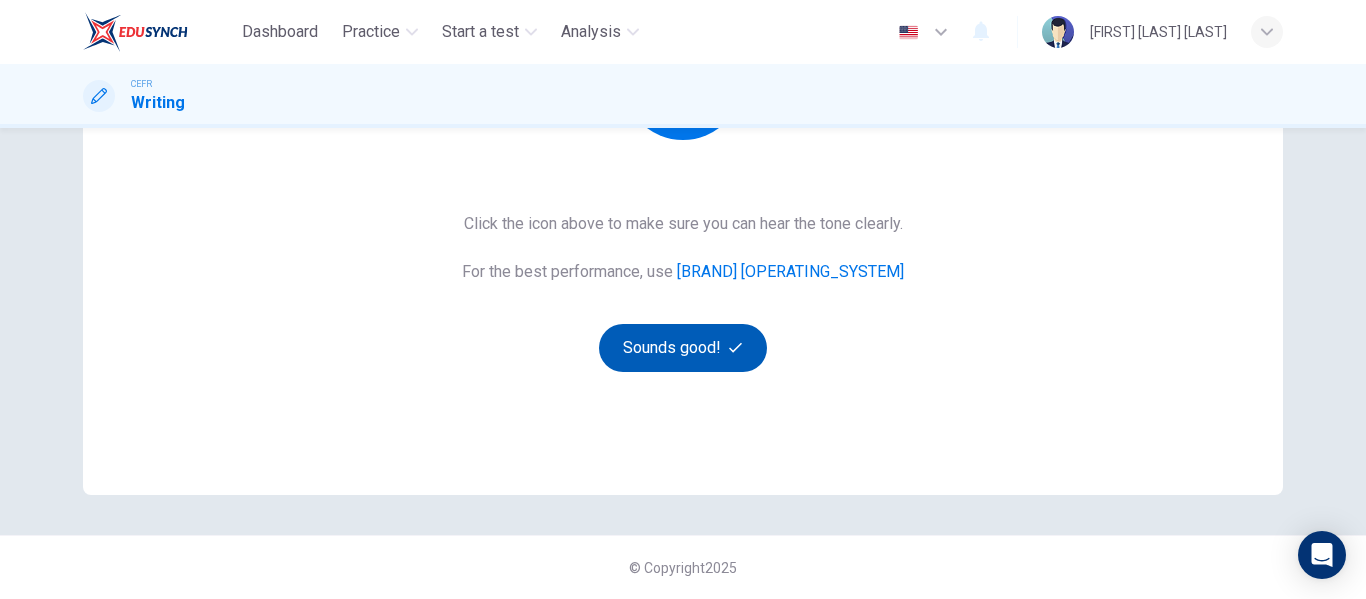 click on "Sounds good!" at bounding box center [683, 348] 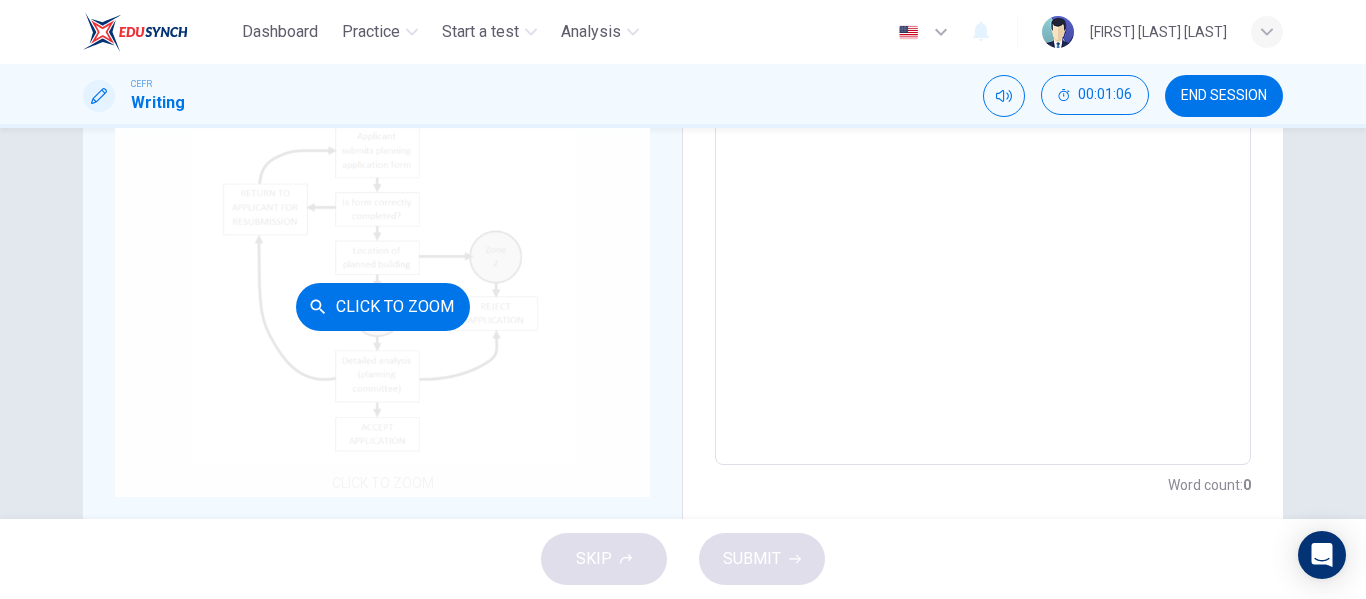 scroll, scrollTop: 400, scrollLeft: 0, axis: vertical 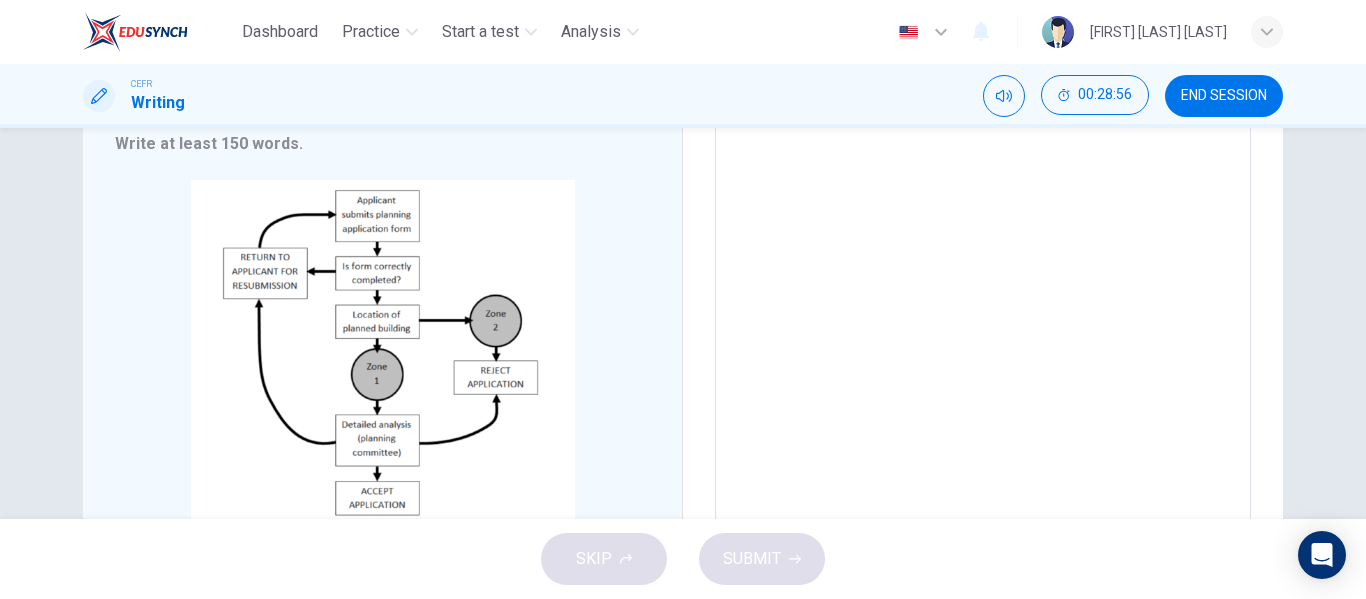 drag, startPoint x: 850, startPoint y: 241, endPoint x: 837, endPoint y: 224, distance: 21.400934 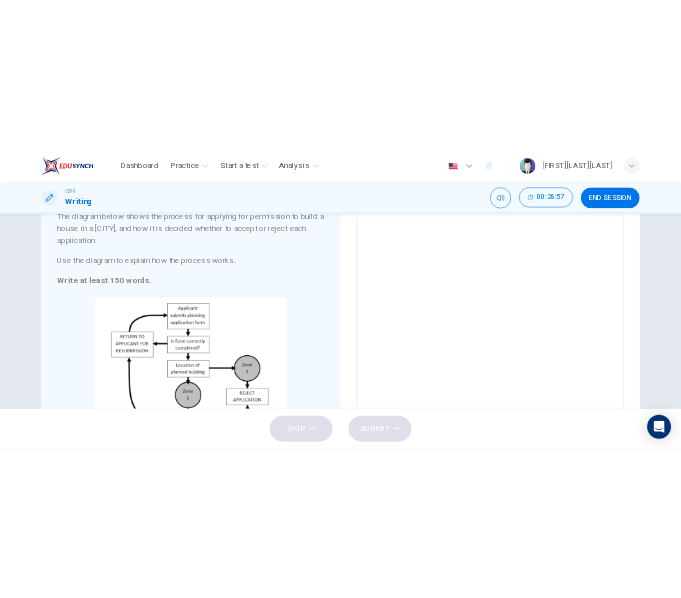 scroll, scrollTop: 0, scrollLeft: 0, axis: both 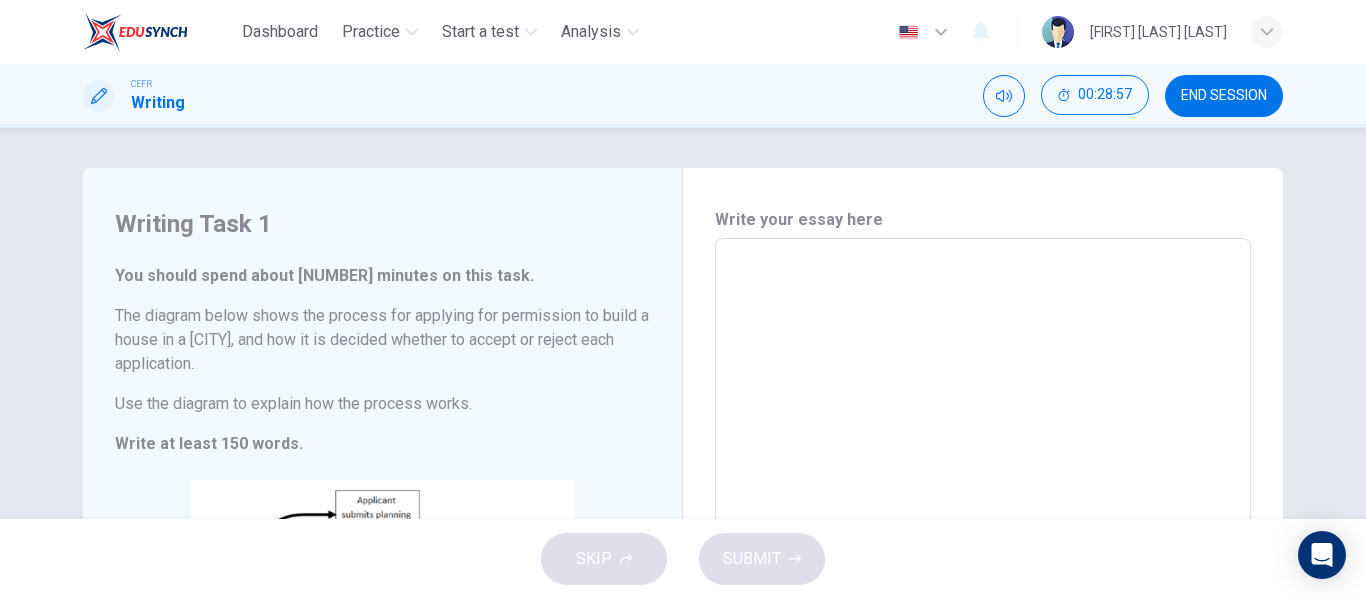 click at bounding box center [983, 534] 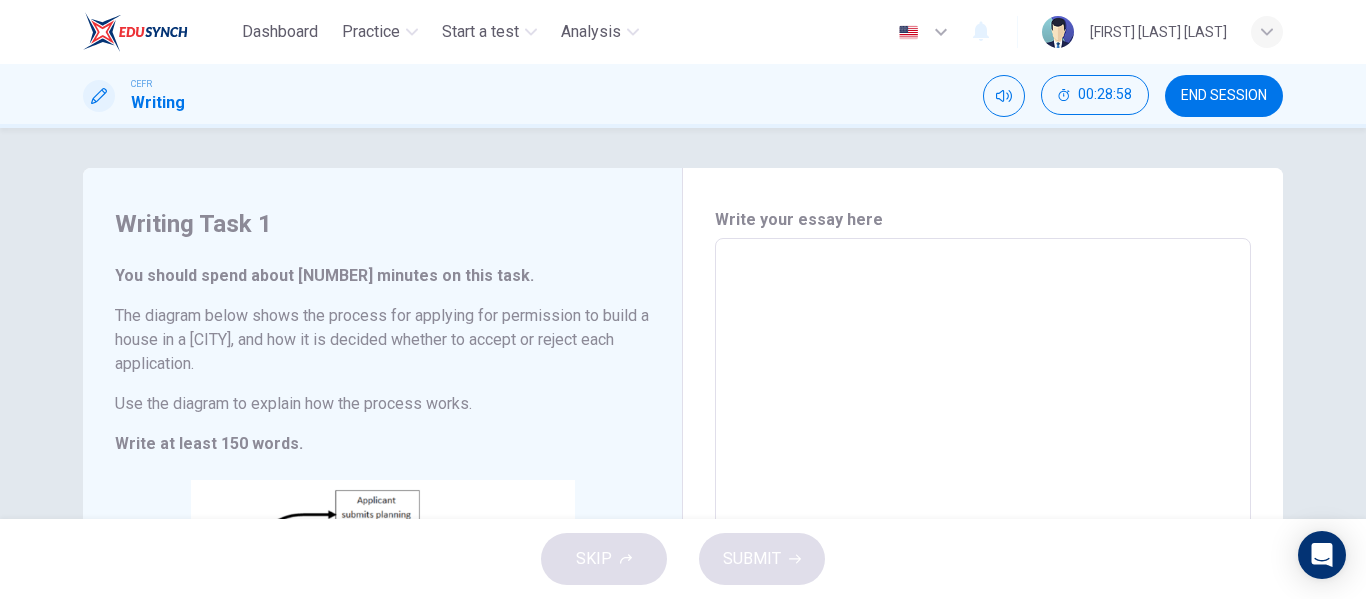 click at bounding box center [983, 534] 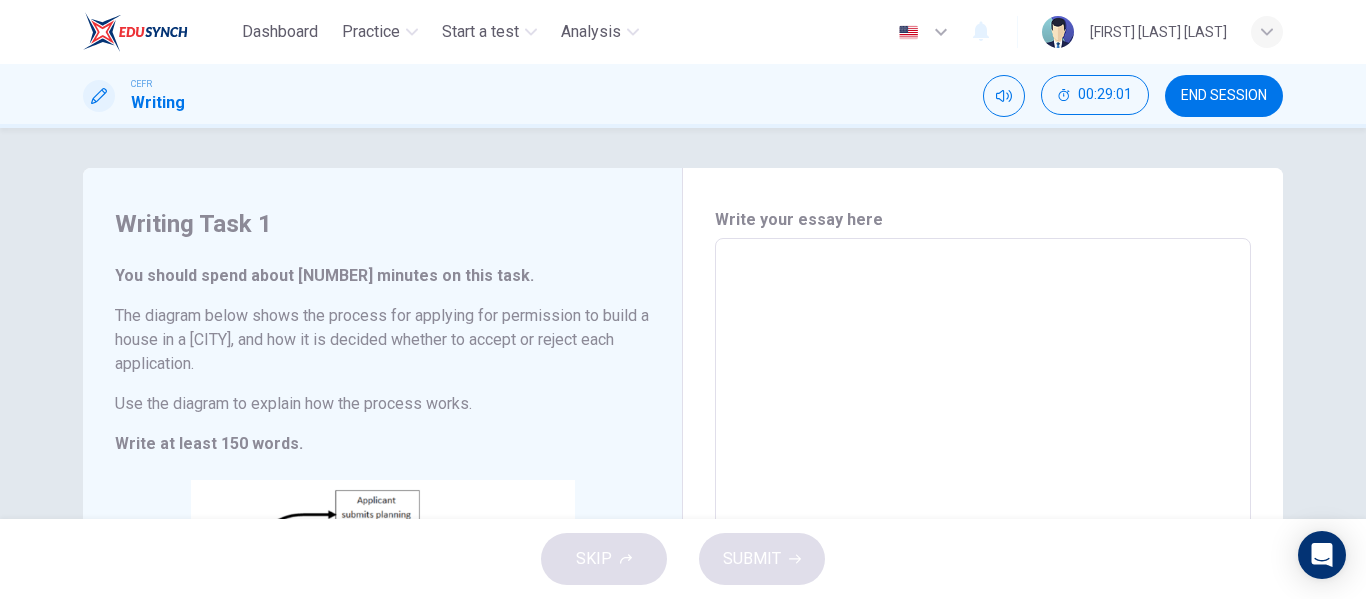click at bounding box center (983, 534) 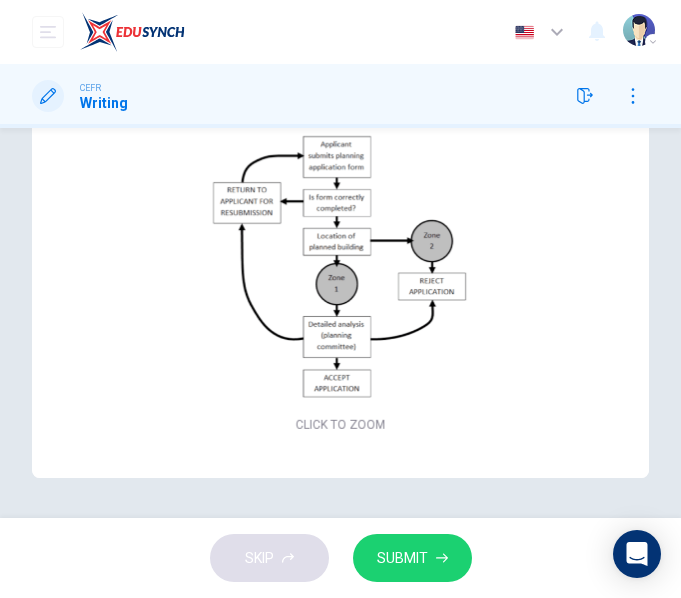 scroll, scrollTop: 0, scrollLeft: 0, axis: both 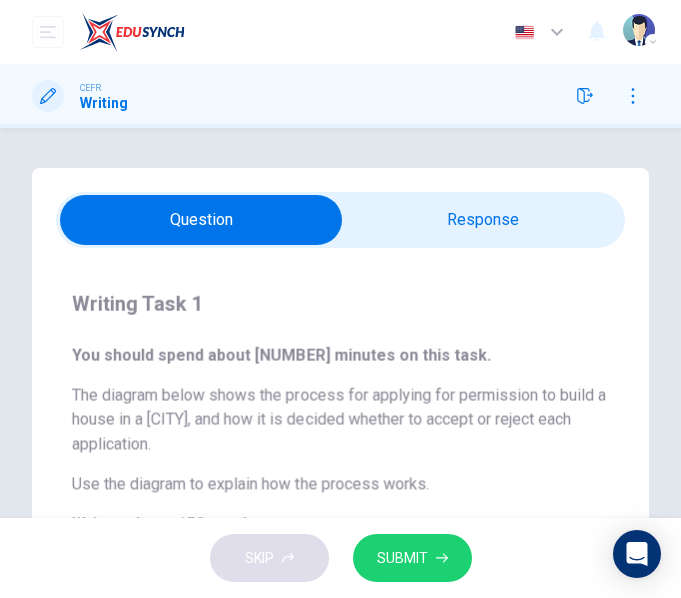 click at bounding box center [202, 220] 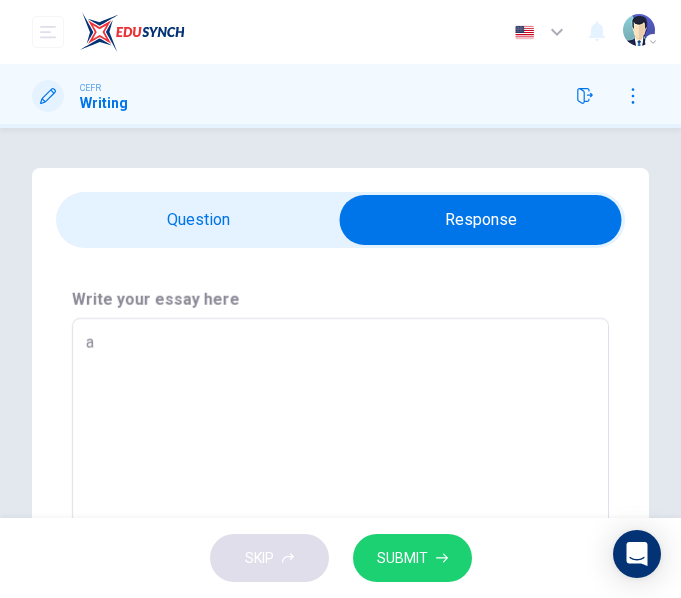 click on "a" at bounding box center [340, 468] 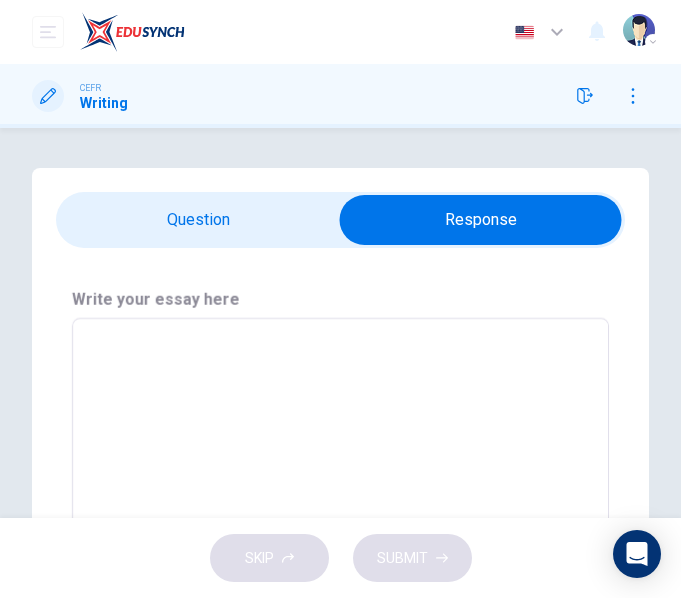 paste on "v" 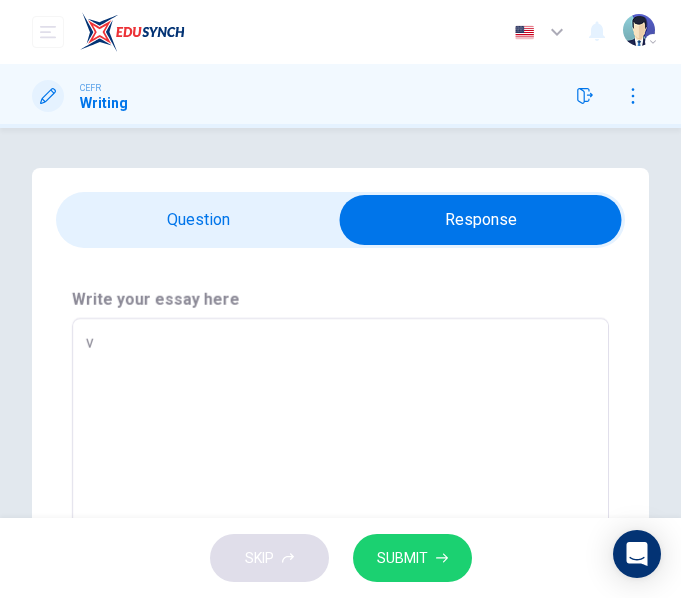 paste on "v" 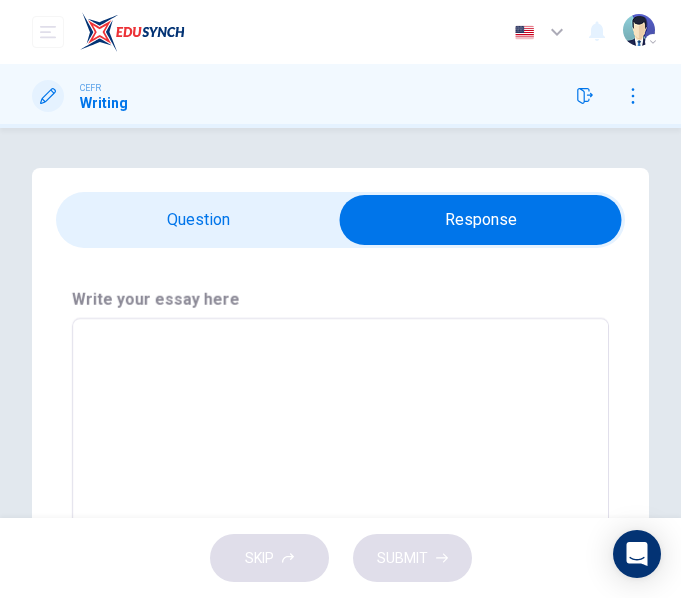 click at bounding box center (340, 468) 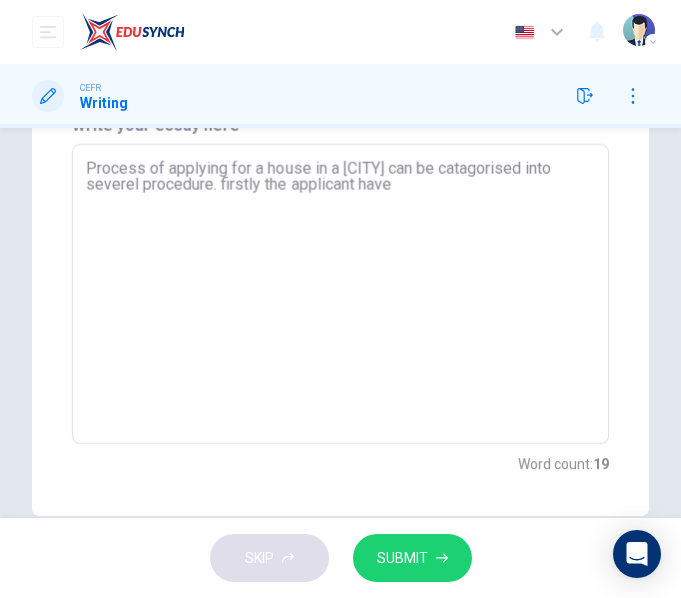 scroll, scrollTop: 212, scrollLeft: 0, axis: vertical 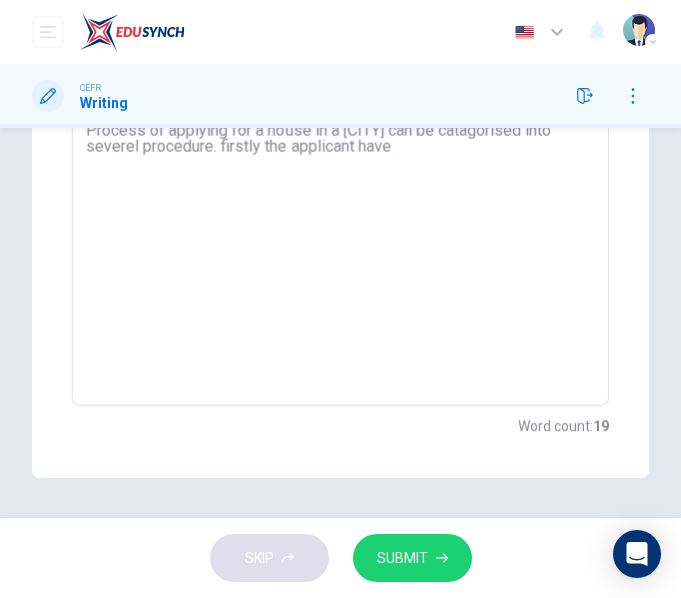 type on "Process of applying for a house in a city can be catagorised into severel procedure. firstly the applicant have" 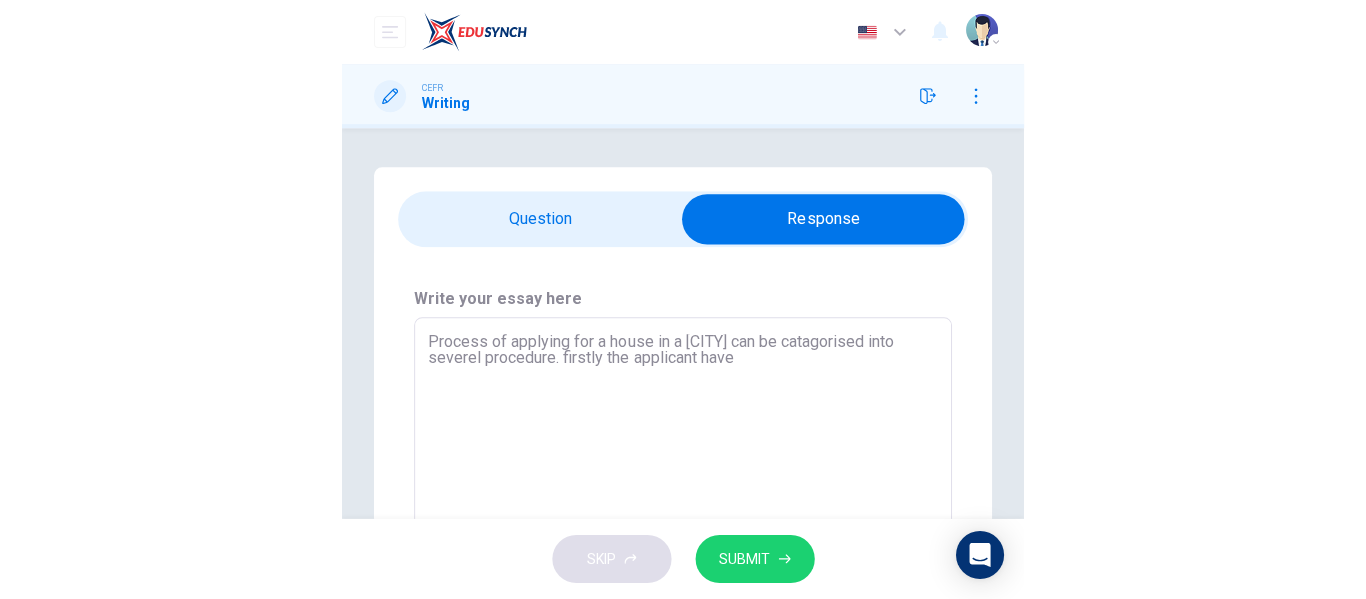 scroll, scrollTop: 0, scrollLeft: 0, axis: both 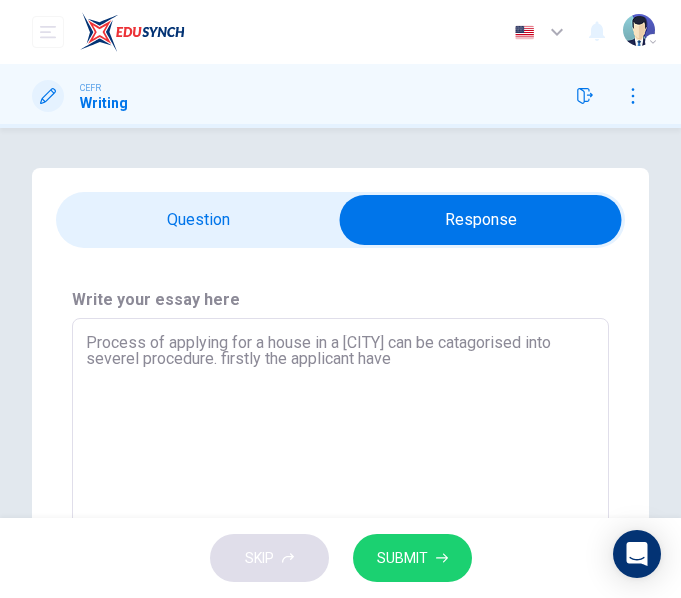 click on "Process of applying for a house in a city can be catagorised into severel procedure. firstly the applicant have" at bounding box center [340, 468] 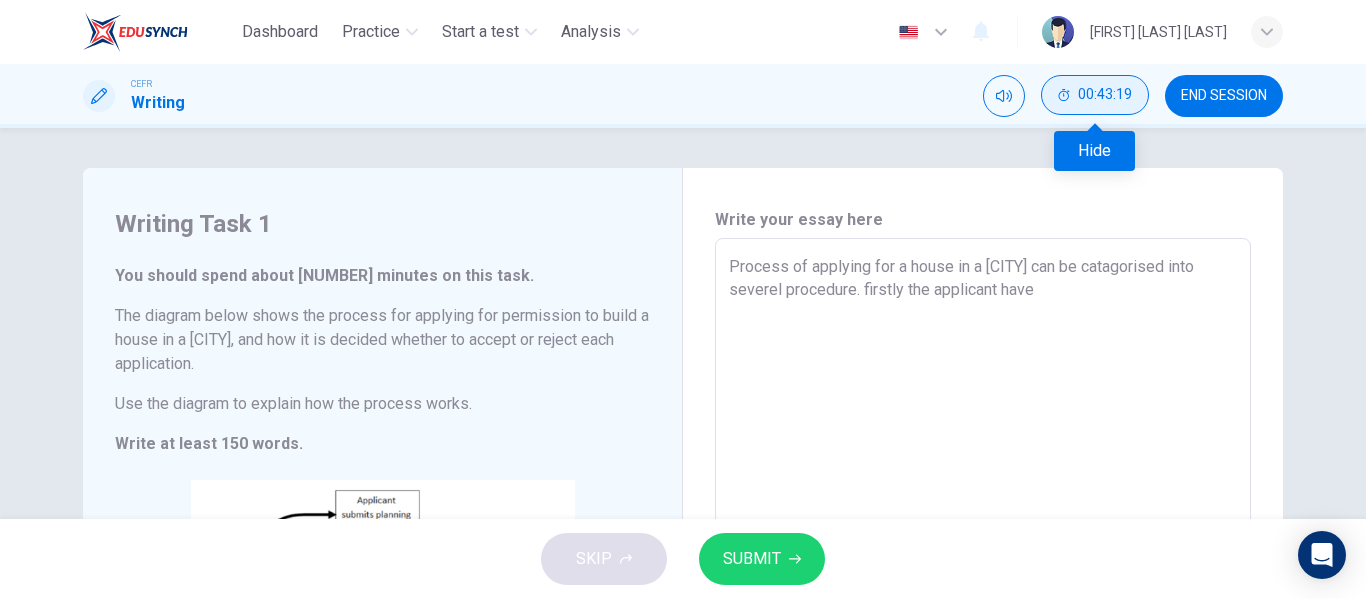 click on "00:43:19" at bounding box center (1105, 95) 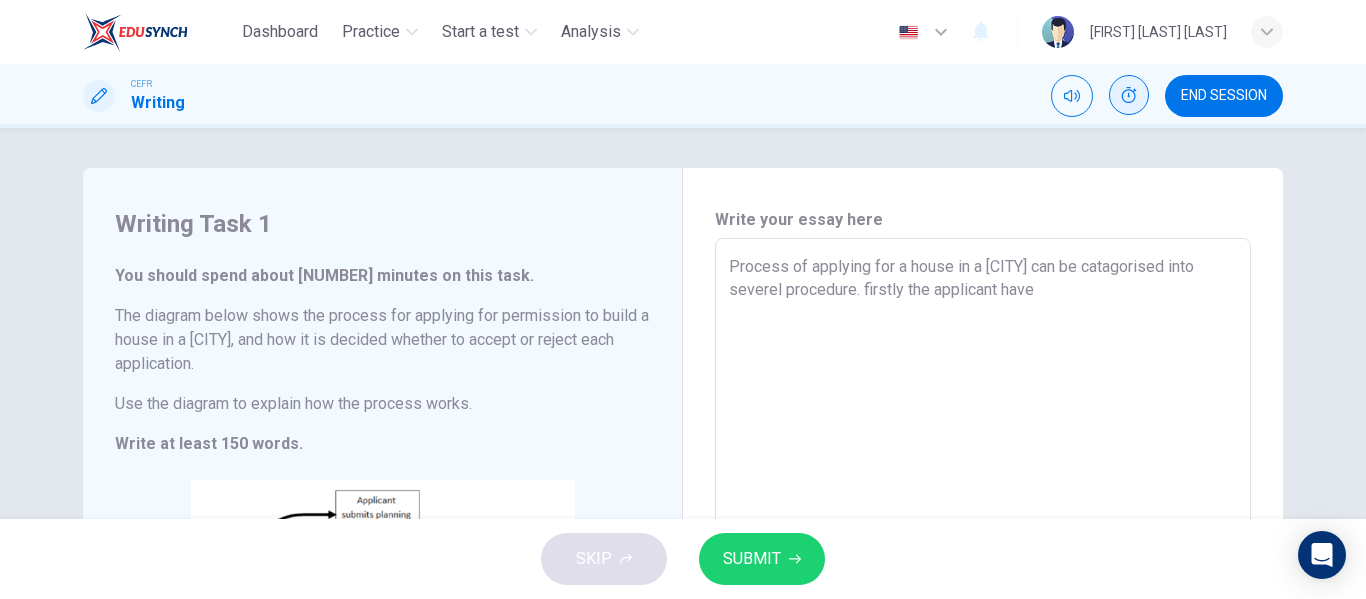 click on "Writing Task 1 You should spend about 20 minutes on this task. The diagram below shows the process for applying for permission to build a house in a city, and how it is decided whether to accept or reject each application. Use the diagram to explain how the process works. Write at least 150 words. CLICK TO ZOOM Click to Zoom" at bounding box center (383, 534) 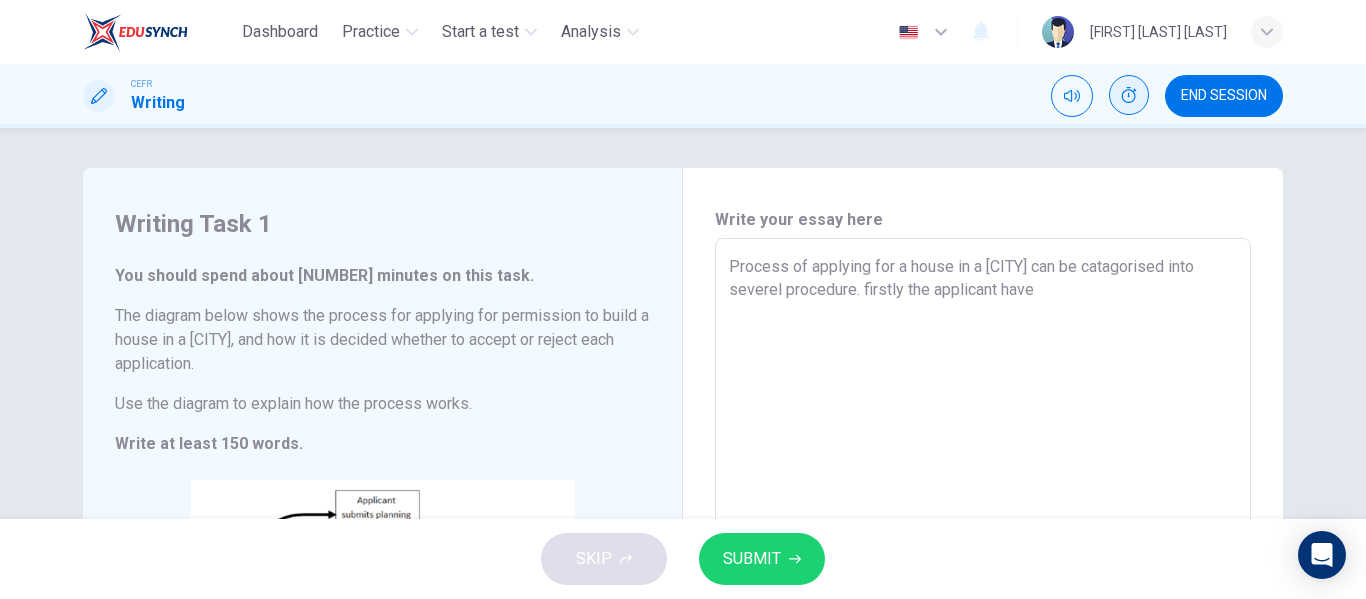 click on "END SESSION" at bounding box center [1224, 96] 